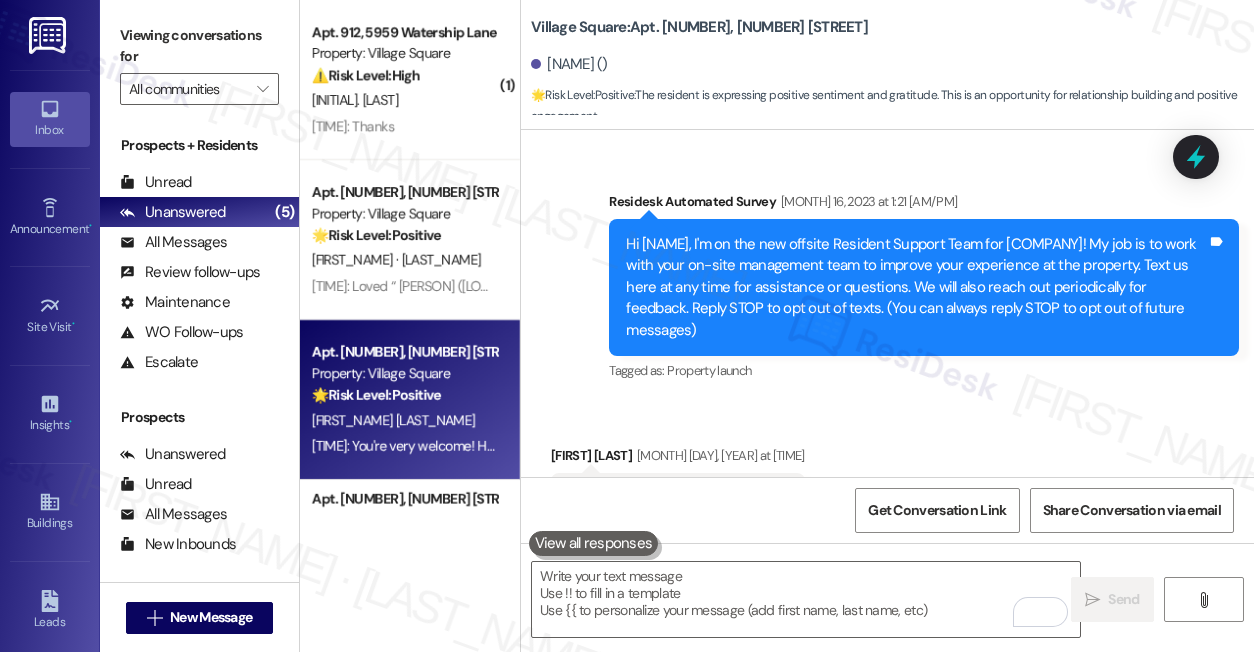 scroll, scrollTop: 0, scrollLeft: 0, axis: both 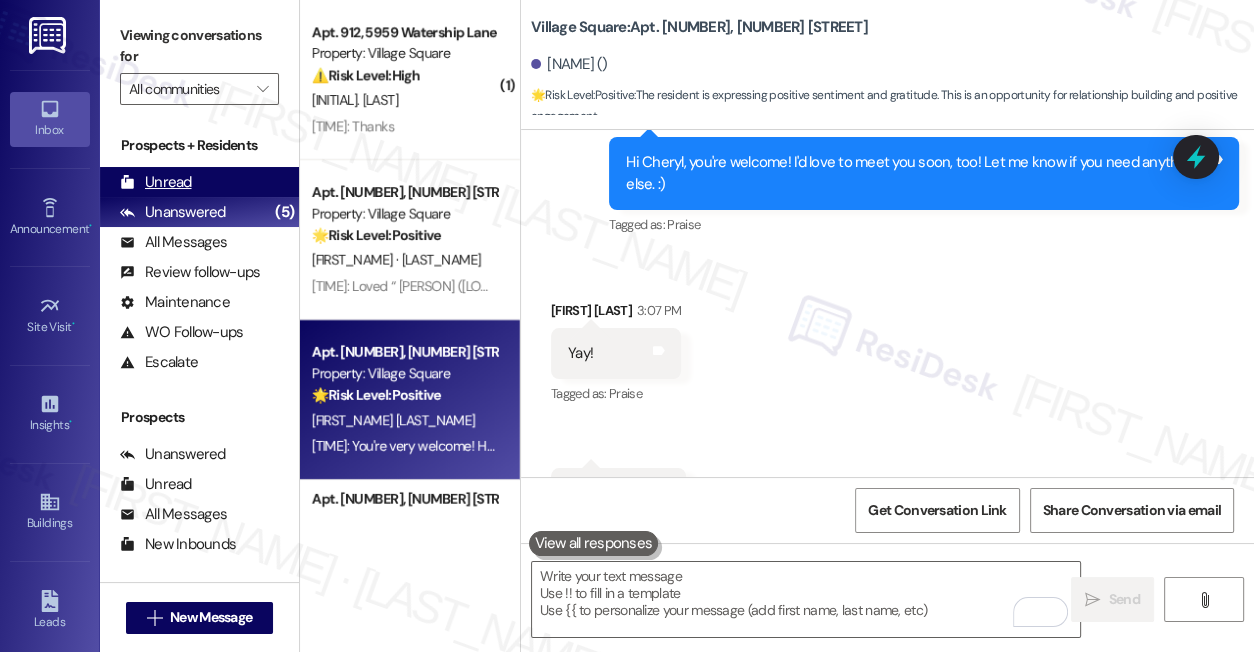 click on "Unread (0)" at bounding box center (199, 182) 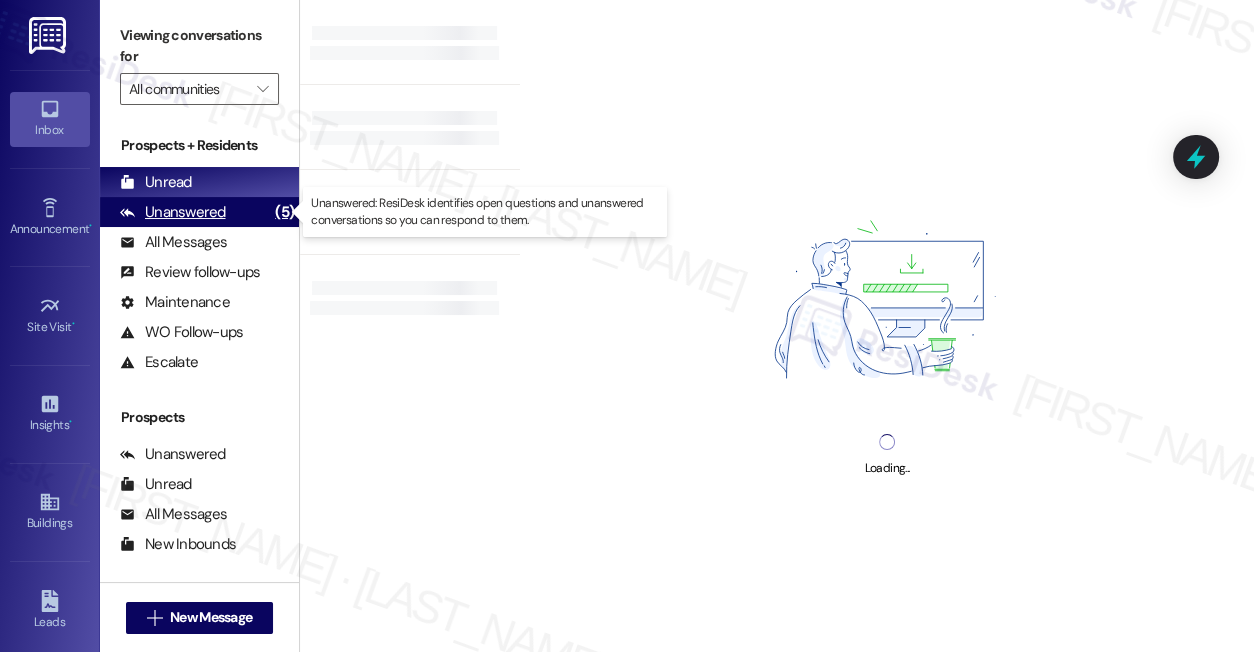 click on "Unanswered" at bounding box center (173, 212) 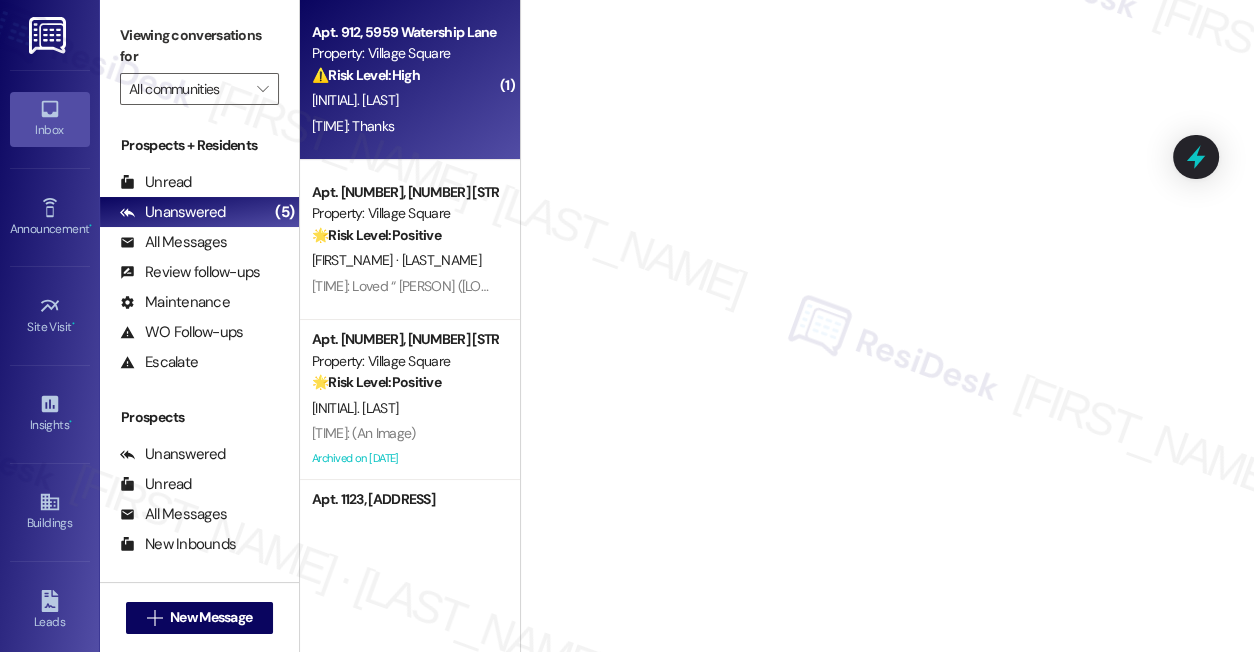 click on "[INITIAL]. [LAST]" at bounding box center (404, 100) 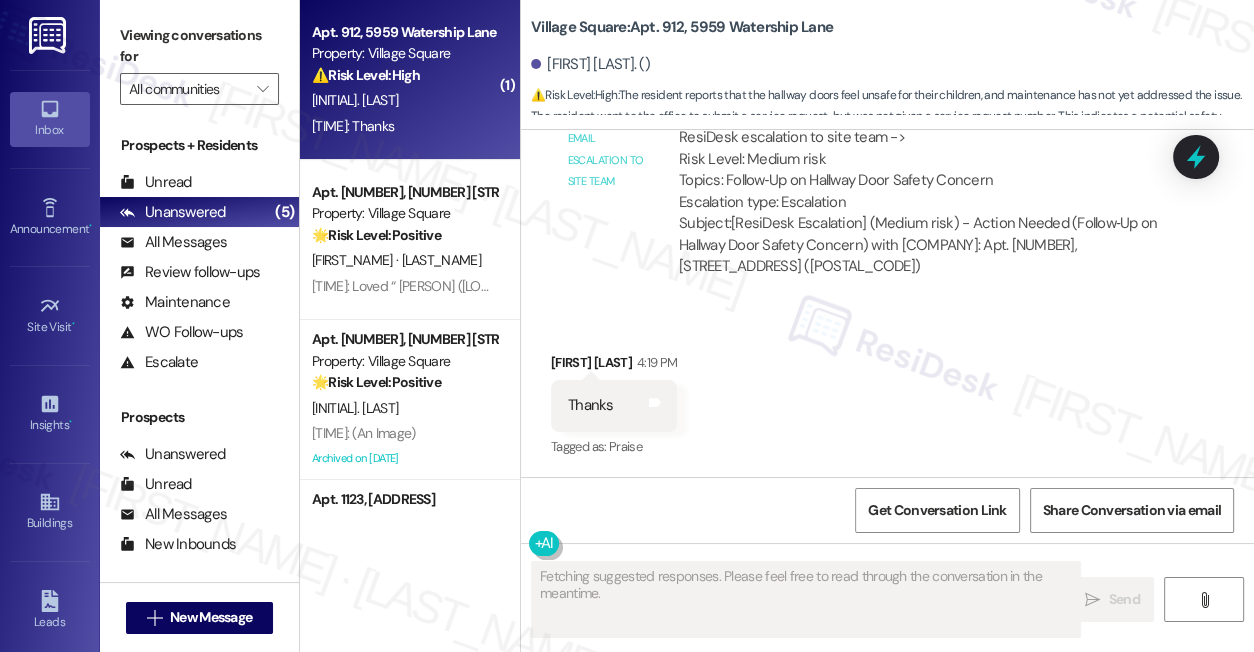 scroll, scrollTop: 1386, scrollLeft: 0, axis: vertical 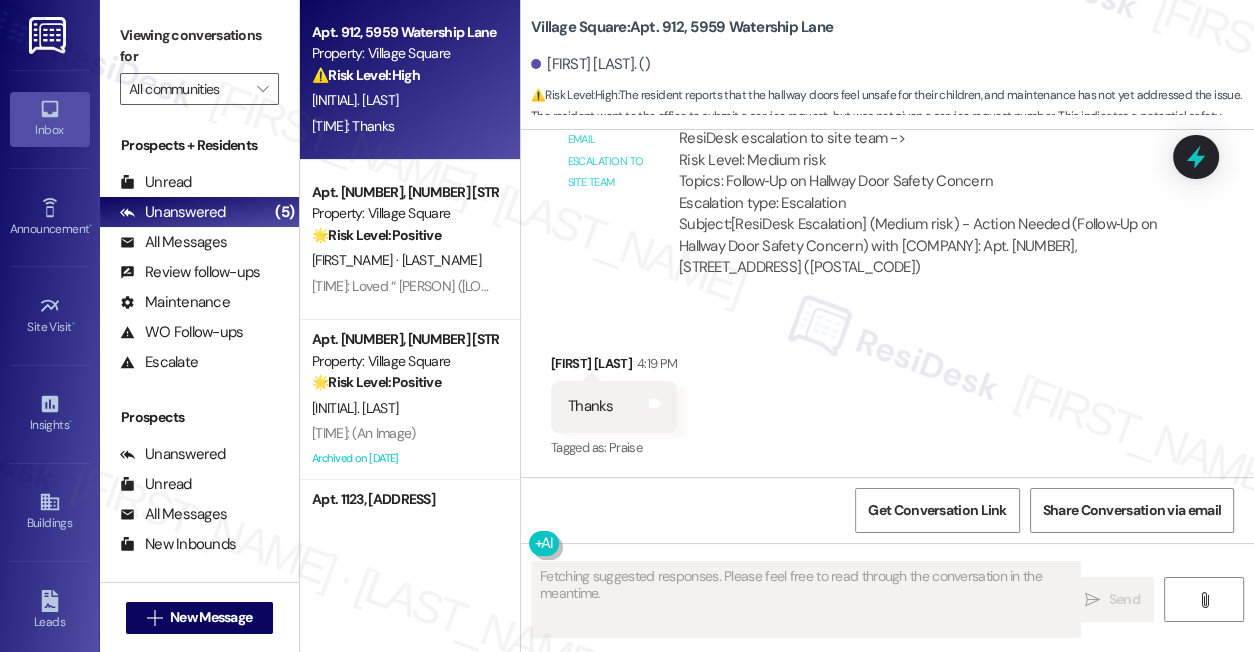 click on "ResiDesk escalation to site team ->
Risk Level: Medium risk
Topics: Follow‑Up on Hallway Door Safety Concern
Escalation type: Escalation" at bounding box center (921, 171) 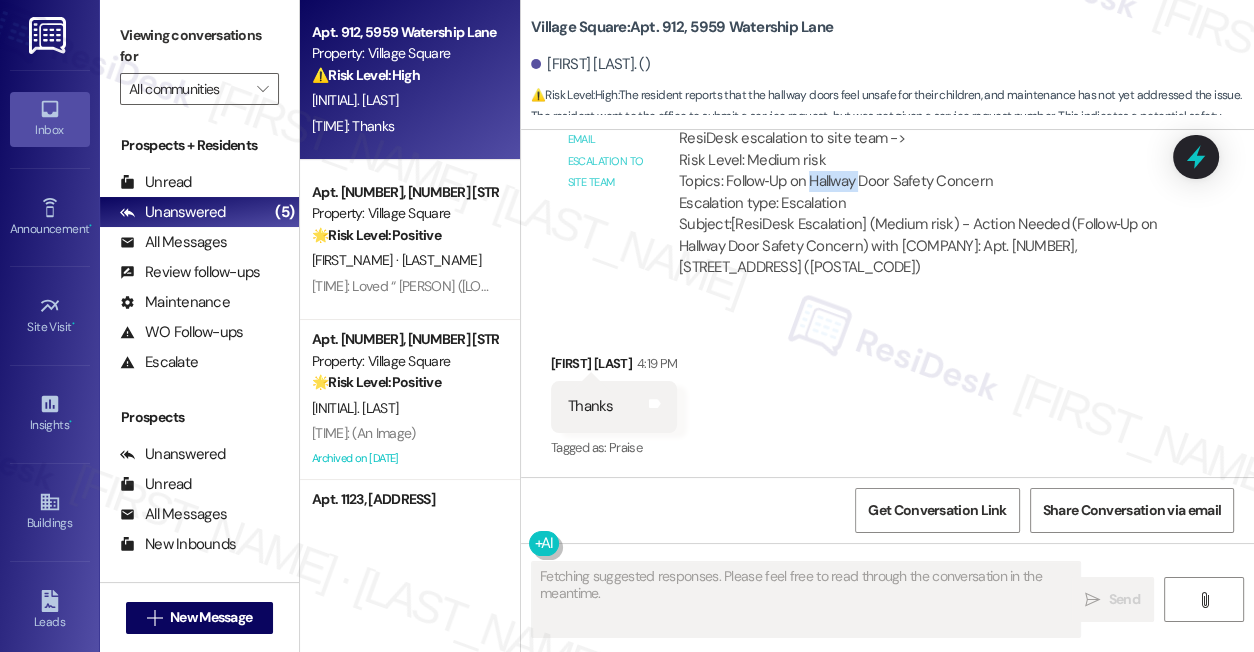 click on "ResiDesk escalation to site team ->
Risk Level: Medium risk
Topics: Follow‑Up on Hallway Door Safety Concern
Escalation type: Escalation" at bounding box center (921, 171) 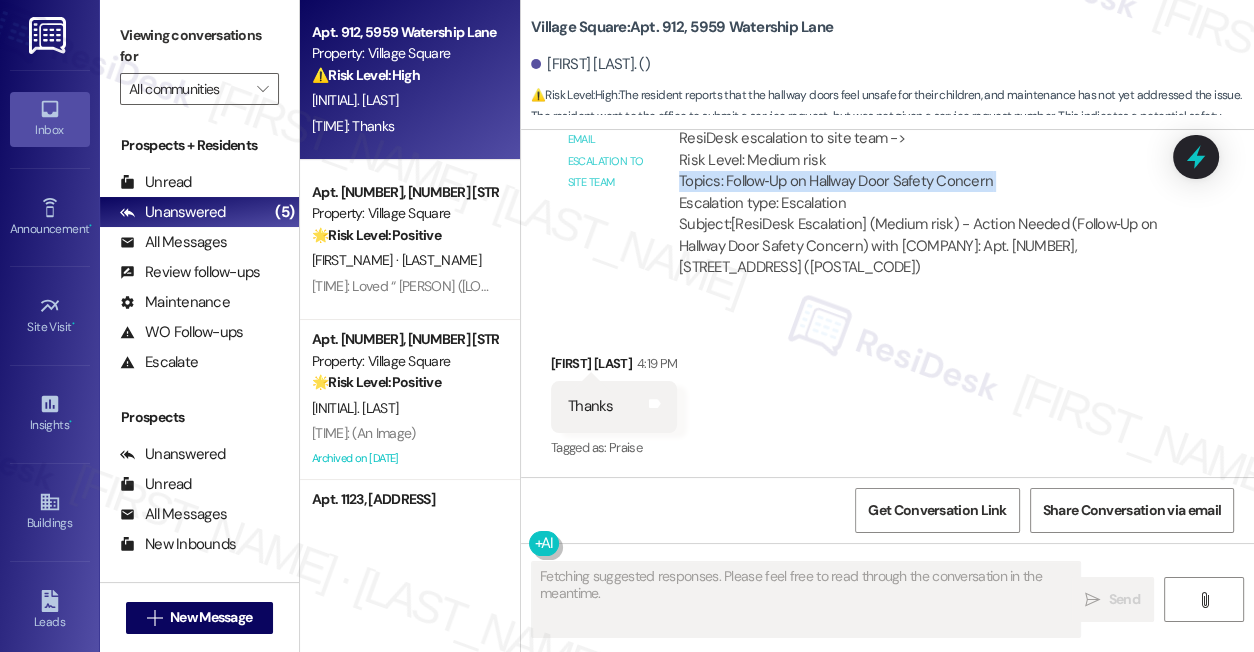 click on "ResiDesk escalation to site team ->
Risk Level: Medium risk
Topics: Follow‑Up on Hallway Door Safety Concern
Escalation type: Escalation" at bounding box center [921, 171] 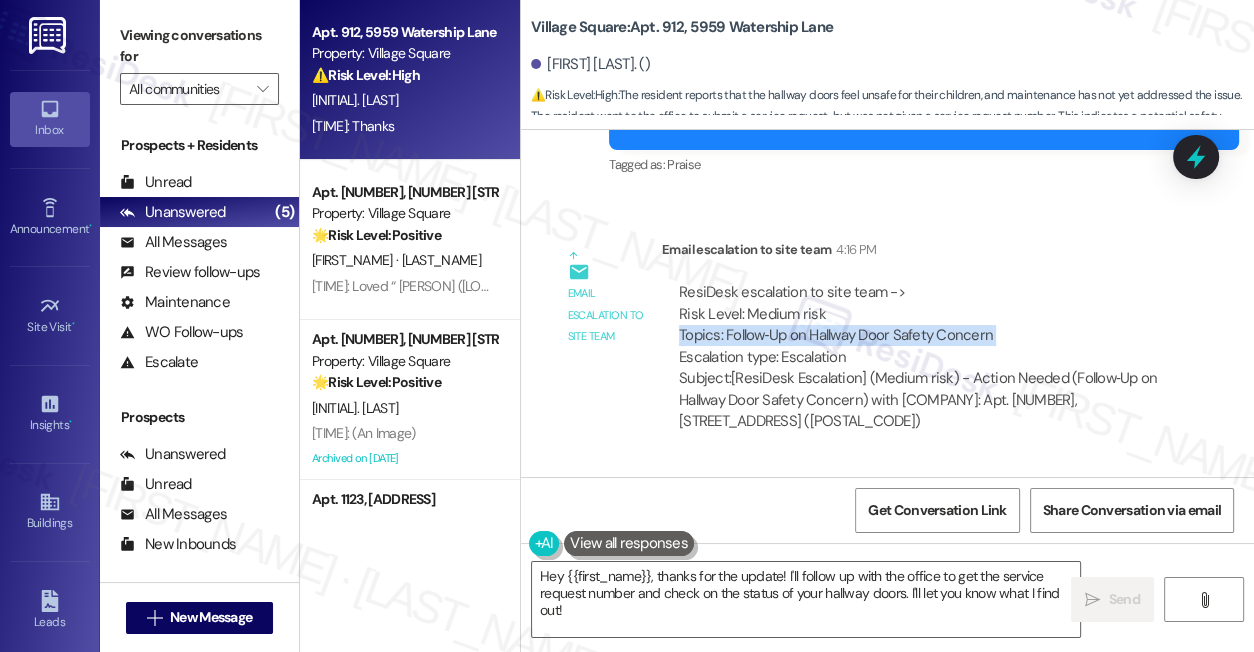 scroll, scrollTop: 1386, scrollLeft: 0, axis: vertical 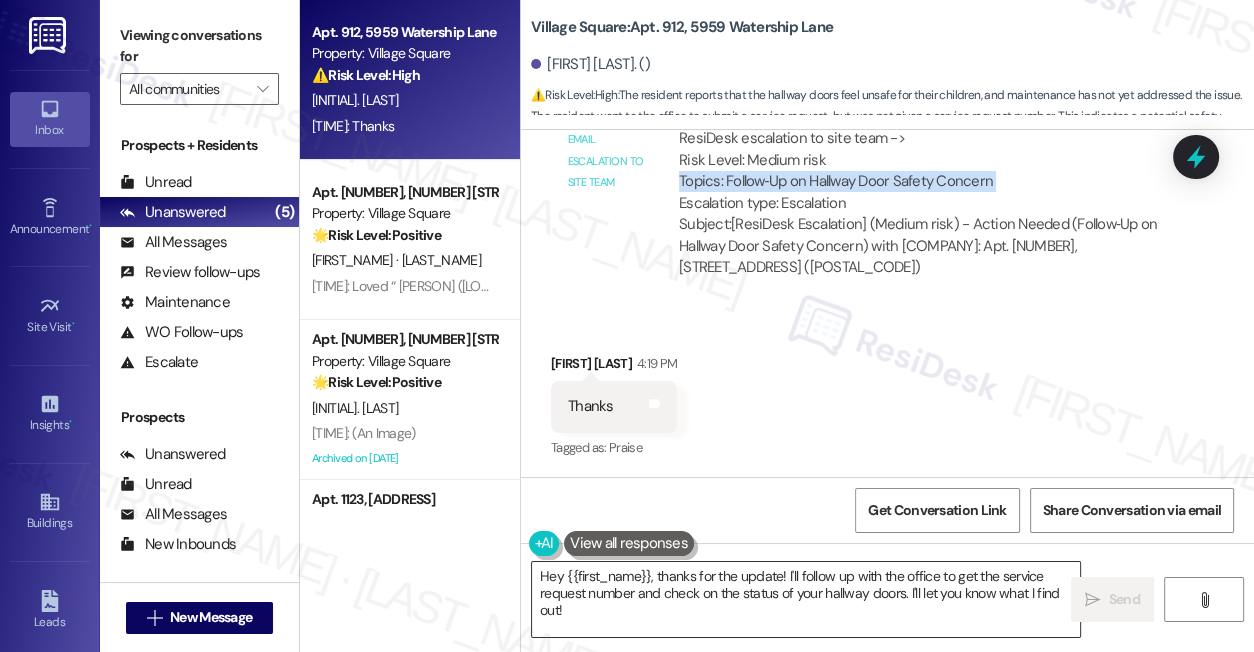 click on "Hey {{first_name}}, thanks for the update! I'll follow up with the office to get the service request number and check on the status of your hallway doors. I'll let you know what I find out!" at bounding box center (806, 599) 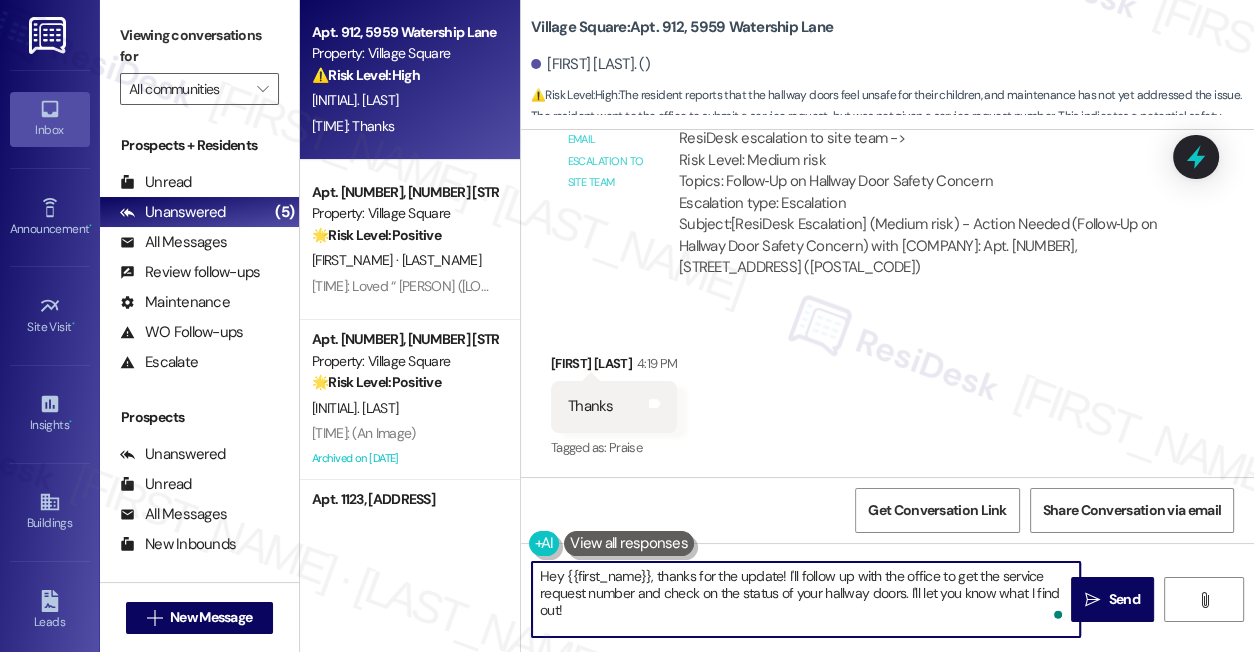 click on "Hey {{first_name}}, thanks for the update! I'll follow up with the office to get the service request number and check on the status of your hallway doors. I'll let you know what I find out!" at bounding box center [806, 599] 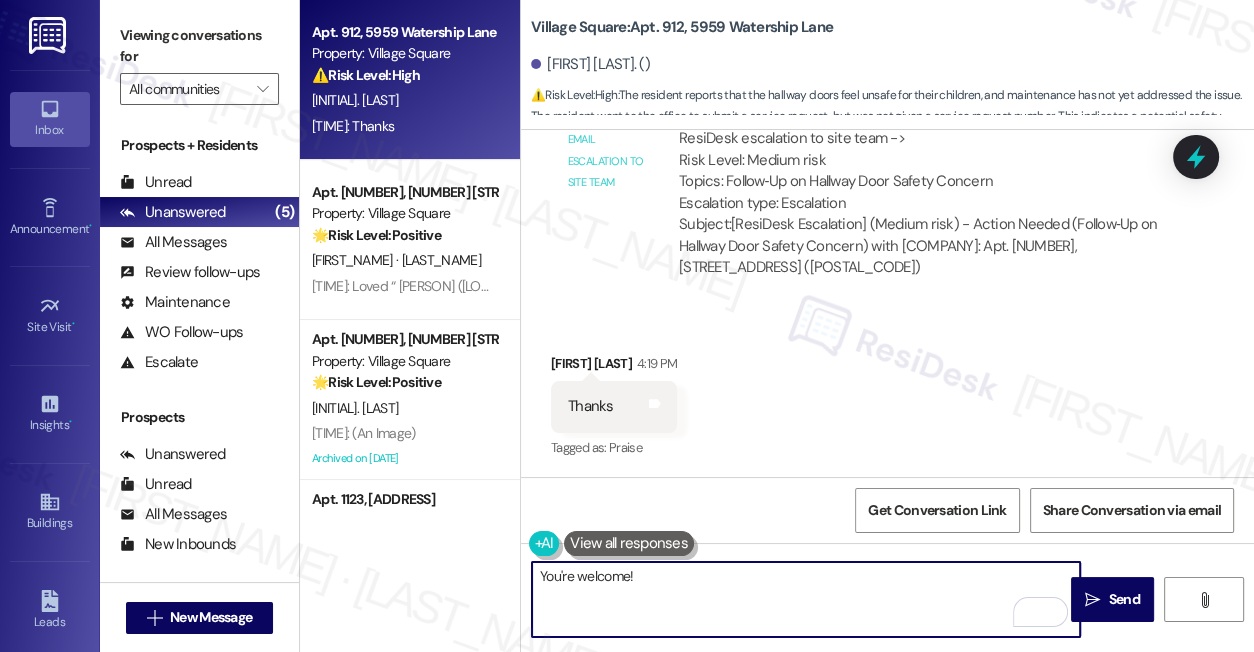 click on "You're welcome!" at bounding box center [806, 599] 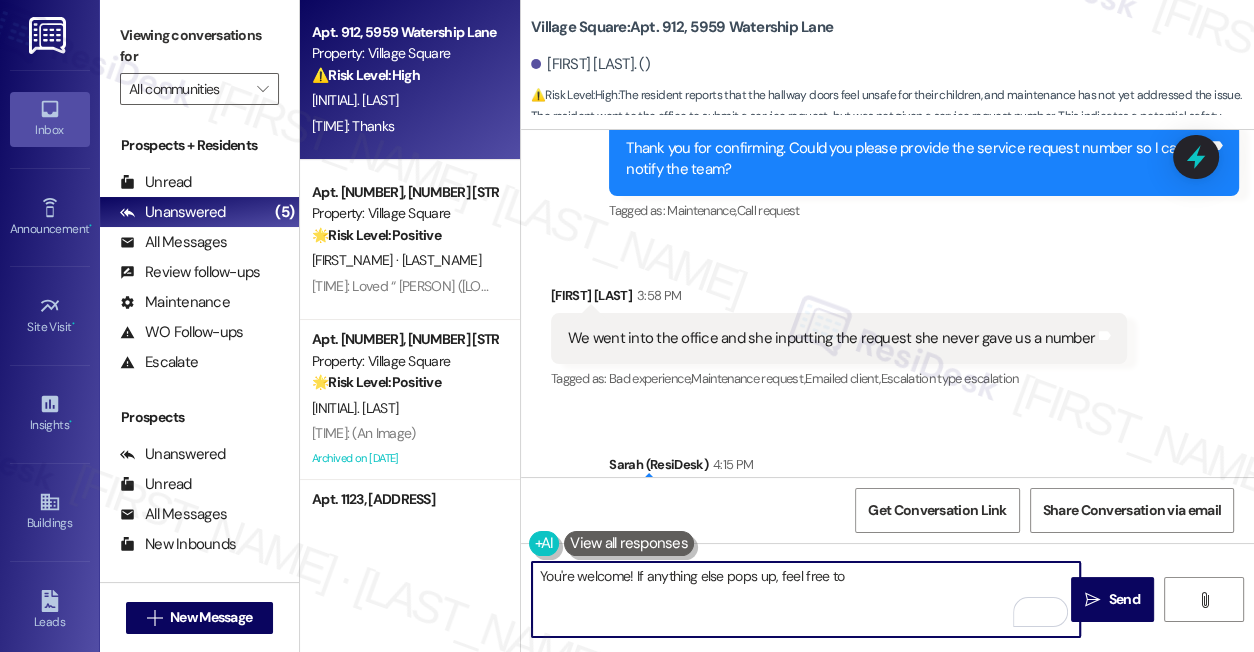 scroll, scrollTop: 841, scrollLeft: 0, axis: vertical 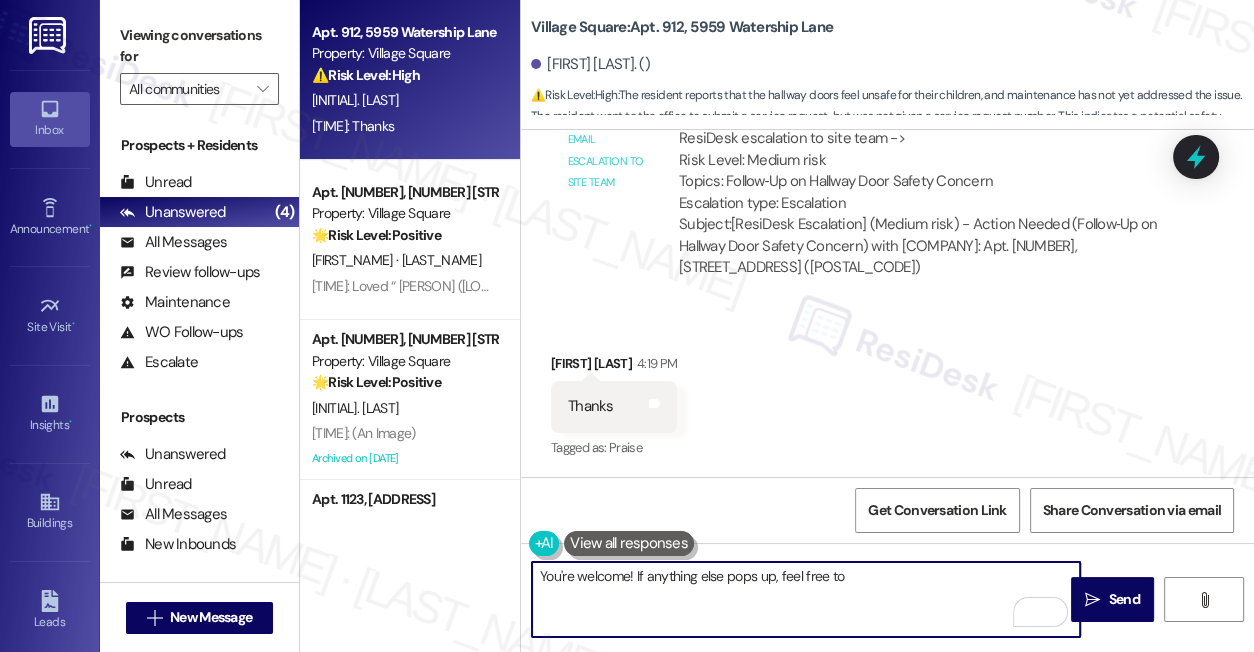 click on "ResiDesk escalation to site team ->
Risk Level: Medium risk
Topics: Follow‑Up on Hallway Door Safety Concern
Escalation type: Escalation" at bounding box center (921, 171) 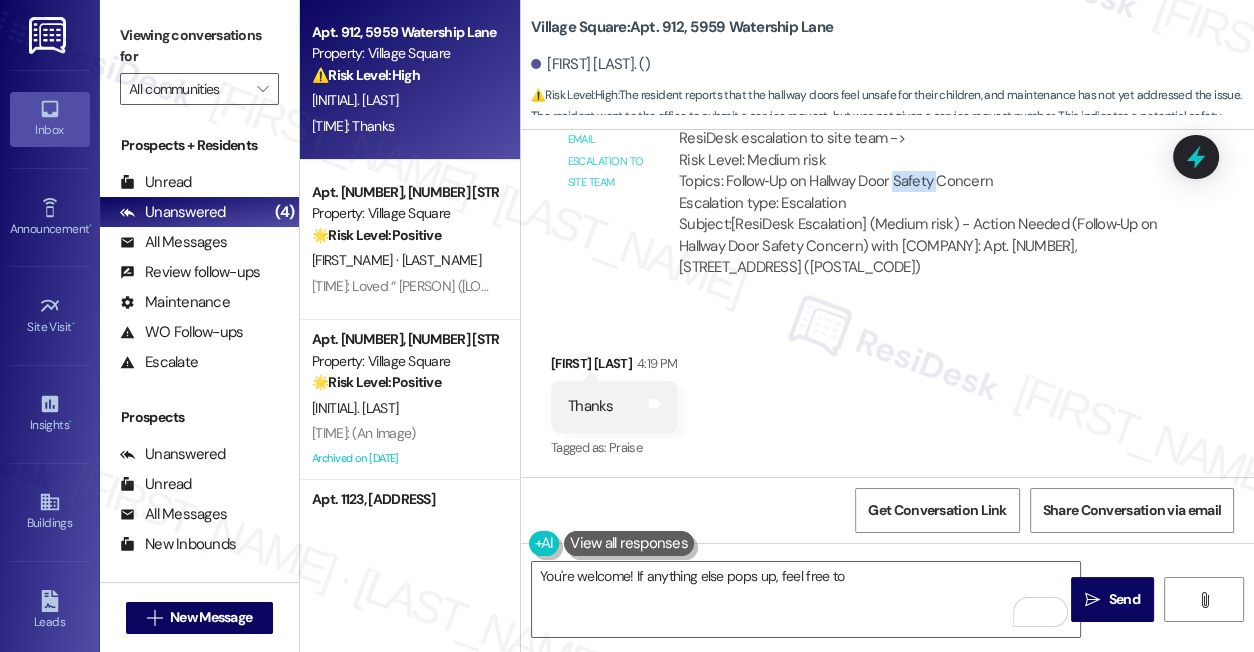 click on "ResiDesk escalation to site team ->
Risk Level: Medium risk
Topics: Follow‑Up on Hallway Door Safety Concern
Escalation type: Escalation" at bounding box center (921, 171) 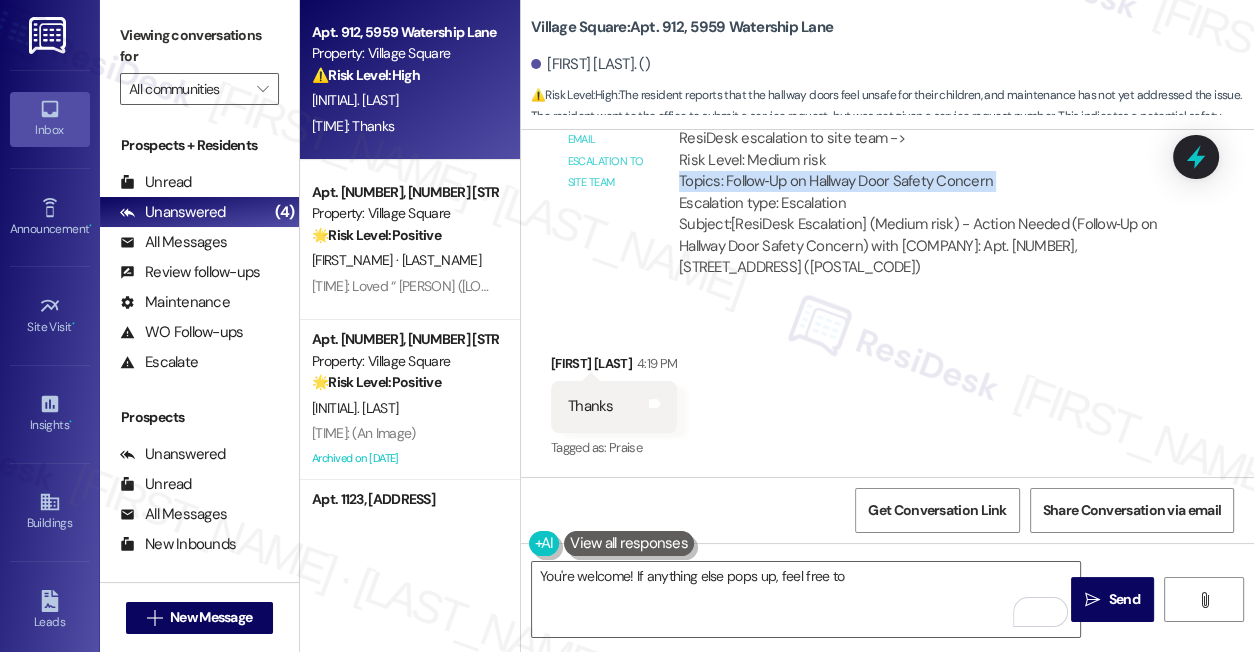 click on "ResiDesk escalation to site team ->
Risk Level: Medium risk
Topics: Follow‑Up on Hallway Door Safety Concern
Escalation type: Escalation" at bounding box center [921, 171] 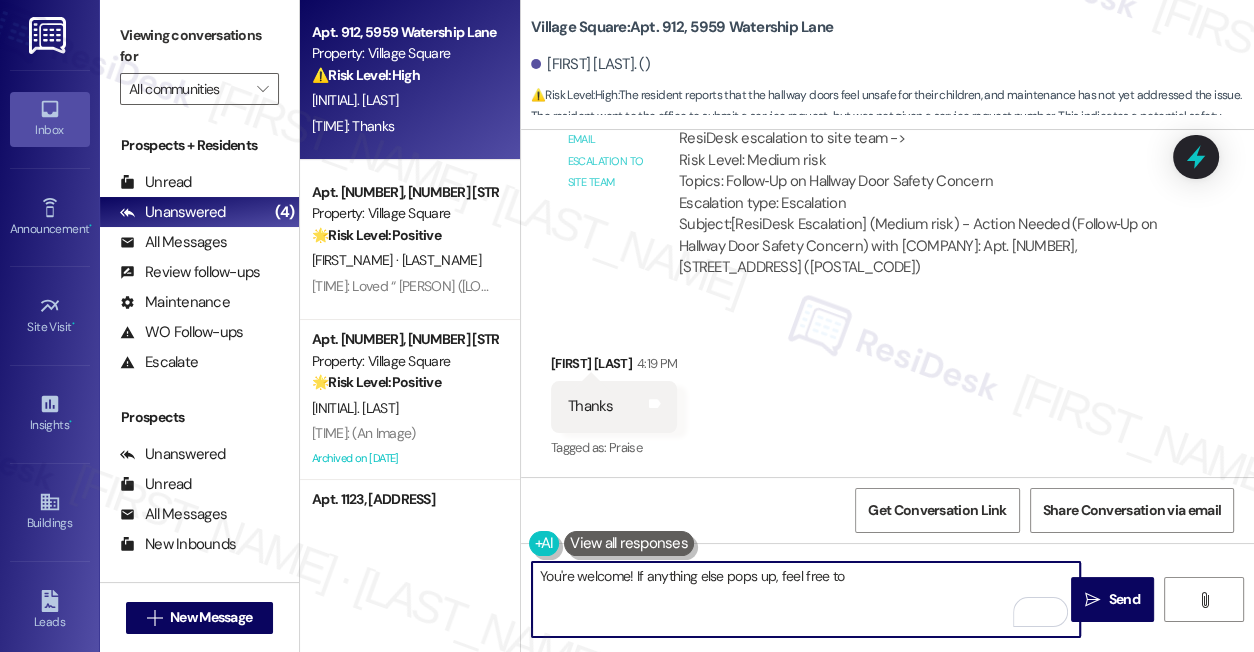 click on "You're welcome! If anything else pops up, feel free to" at bounding box center [806, 599] 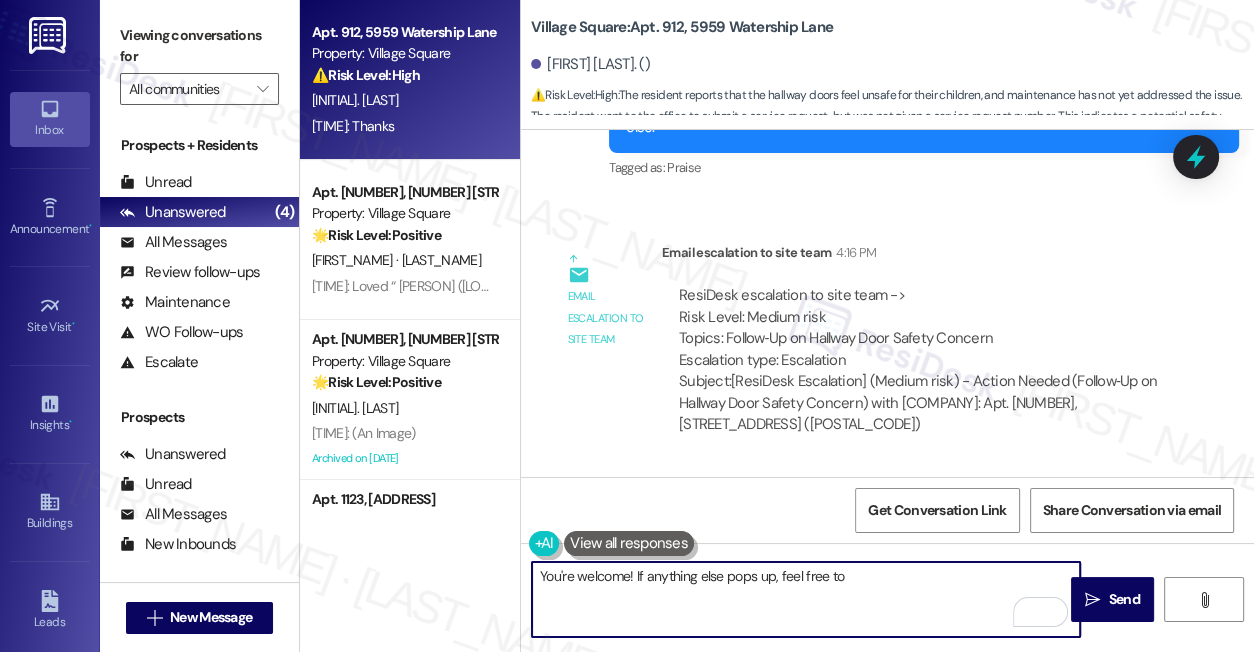 scroll, scrollTop: 1114, scrollLeft: 0, axis: vertical 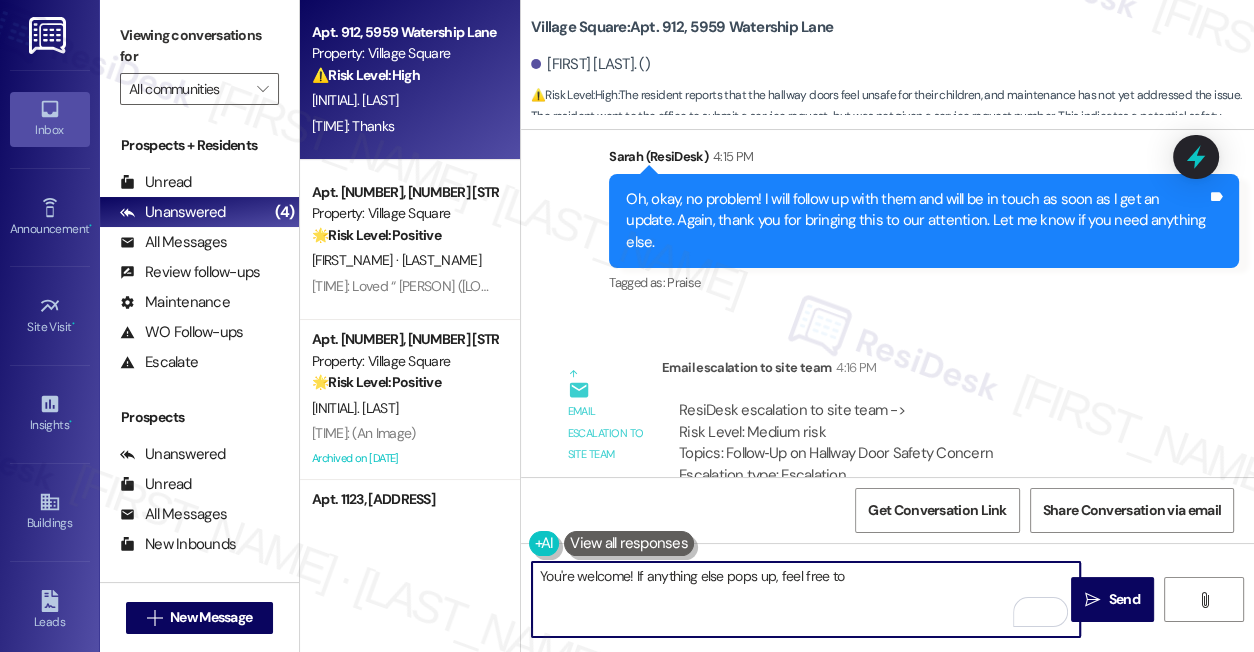 click on "You're welcome! If anything else pops up, feel free to" at bounding box center (806, 599) 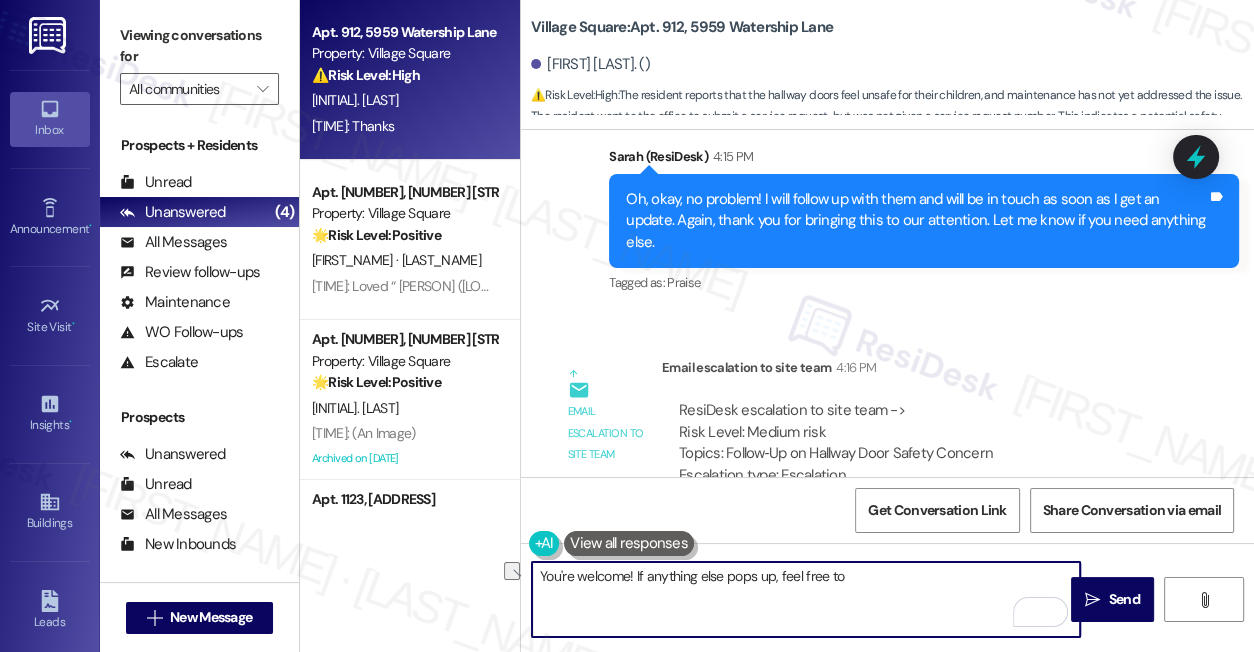 drag, startPoint x: 853, startPoint y: 580, endPoint x: 634, endPoint y: 588, distance: 219.14607 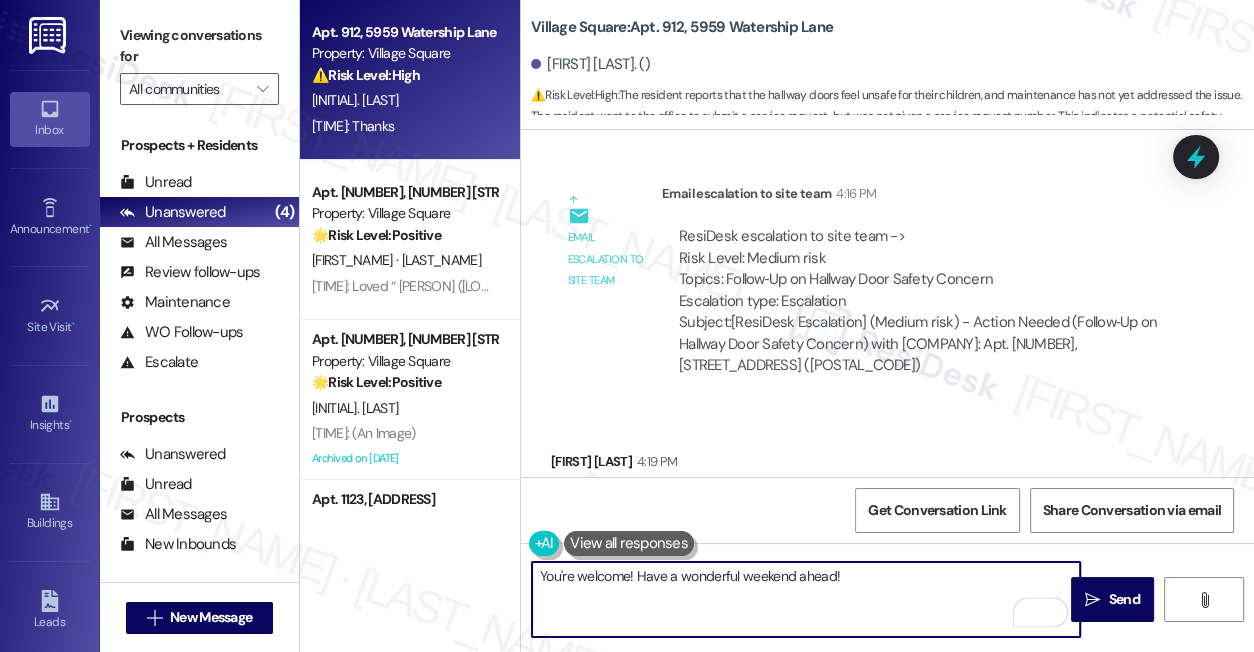 scroll, scrollTop: 1386, scrollLeft: 0, axis: vertical 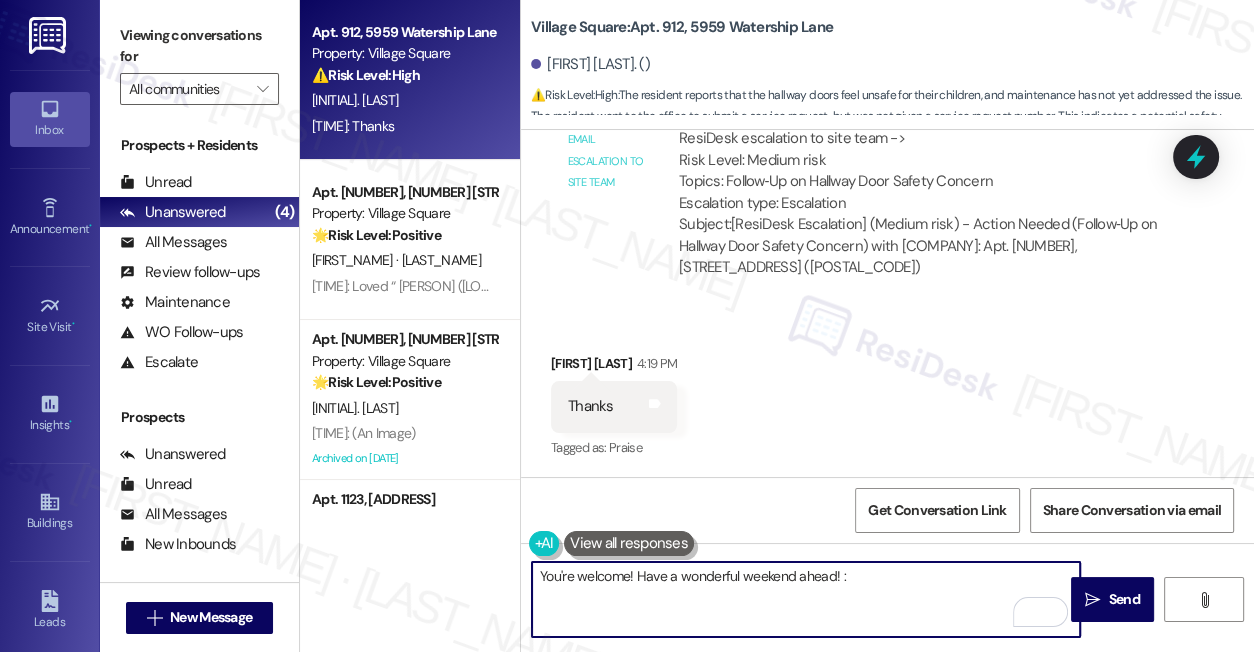 type on "You're welcome! Have a wonderful weekend ahead! :)" 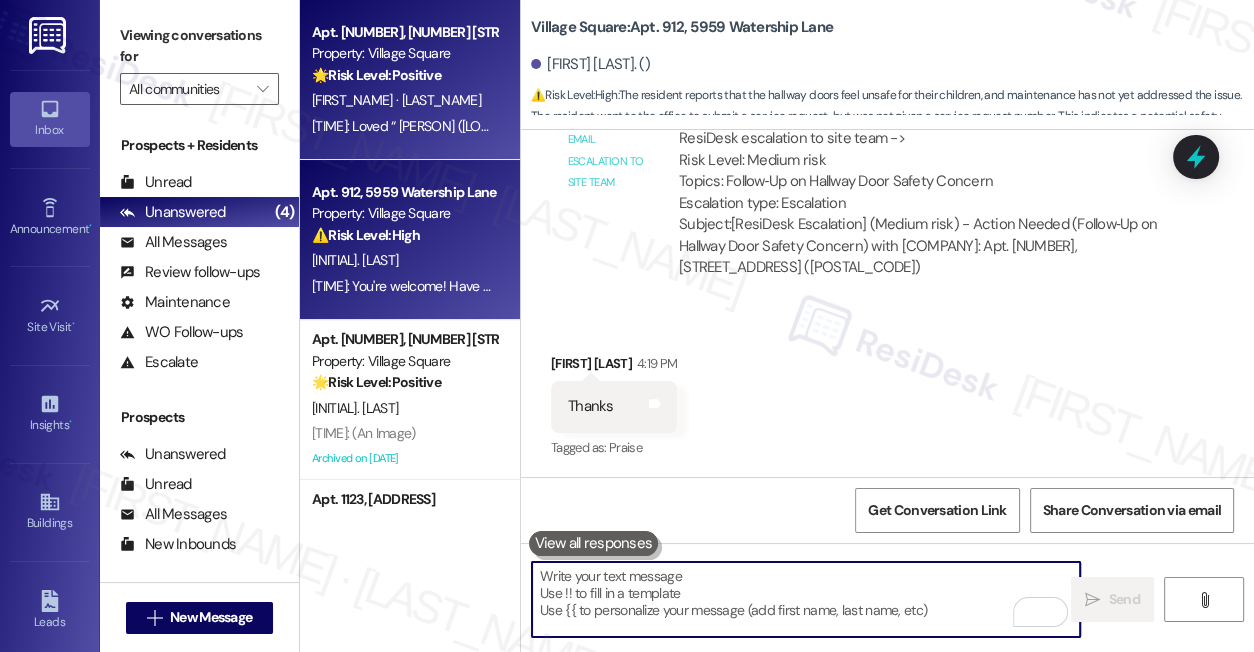 type 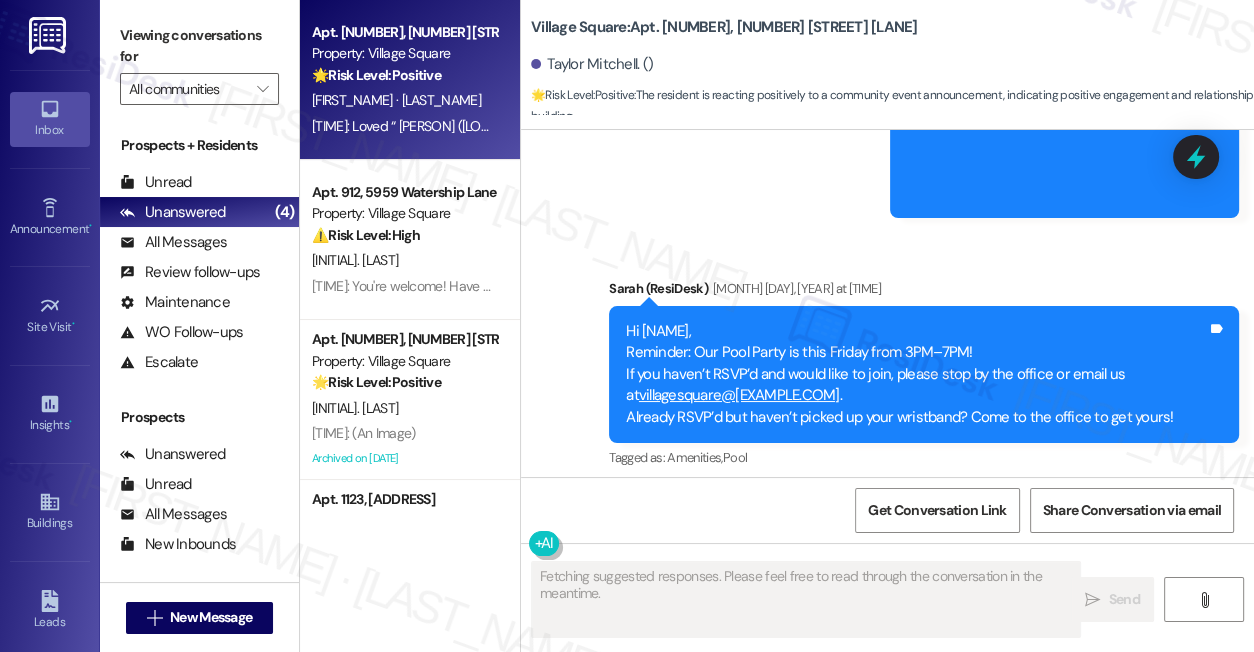 scroll, scrollTop: 5492, scrollLeft: 0, axis: vertical 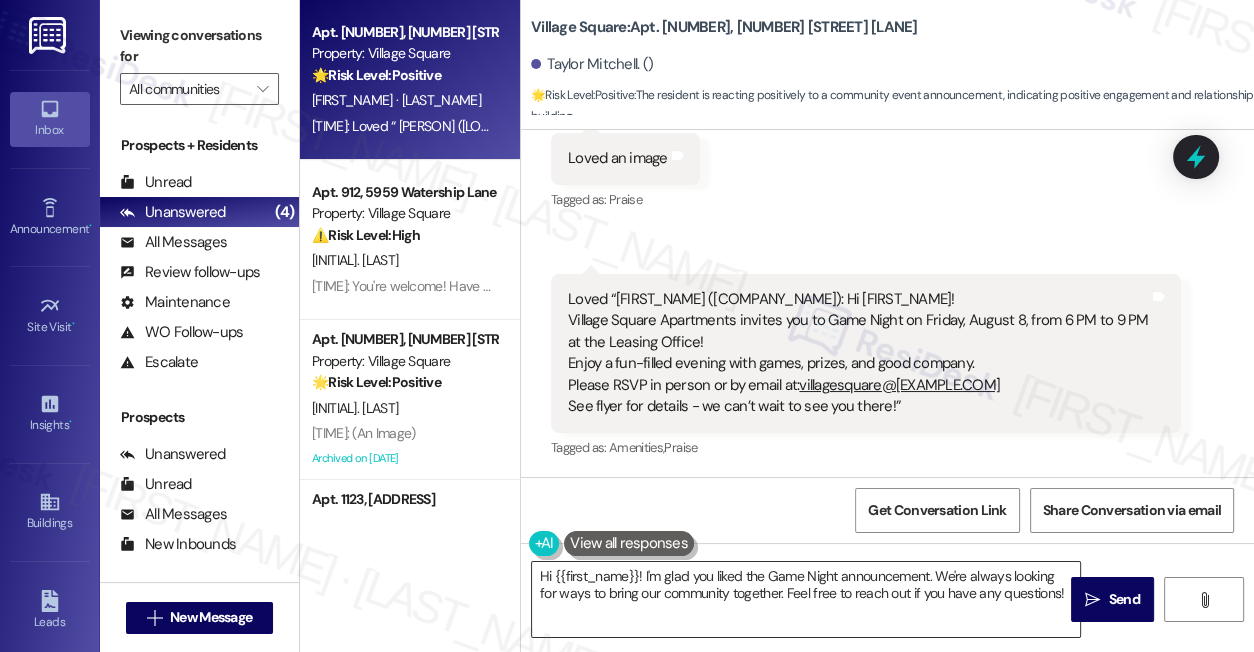 click on "Hi {{first_name}}! I'm glad you liked the Game Night announcement. We're always looking for ways to bring our community together. Feel free to reach out if you have any questions!" at bounding box center [806, 599] 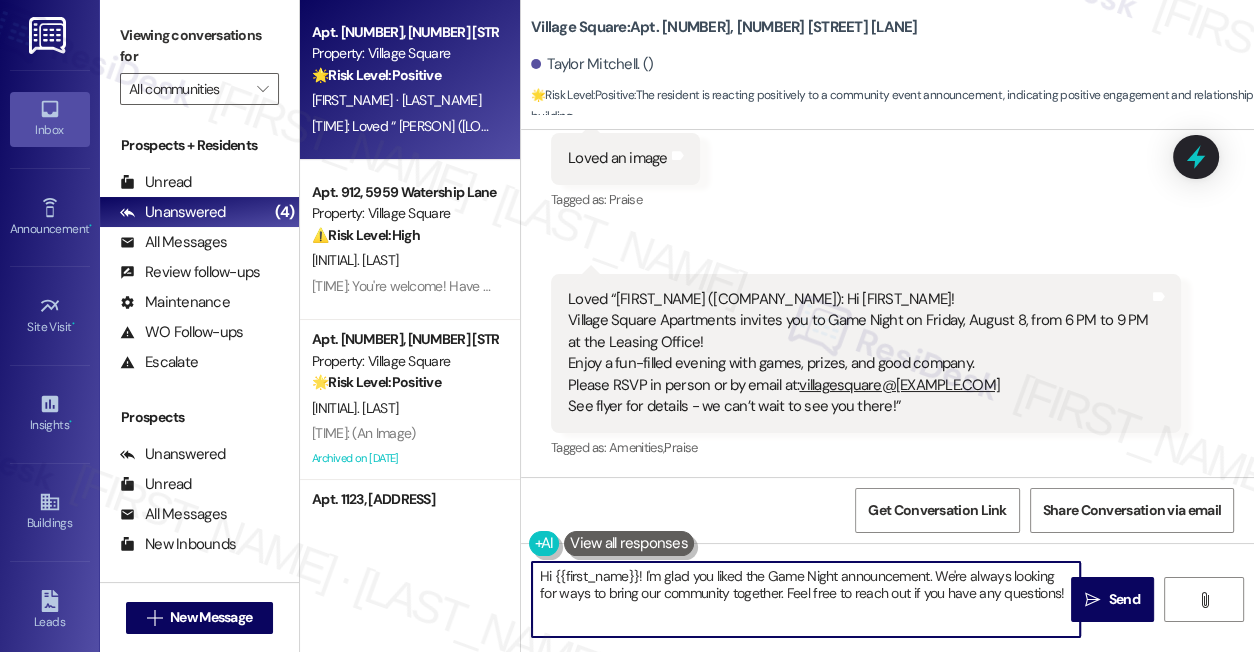 click on "Hi {{first_name}}! I'm glad you liked the Game Night announcement. We're always looking for ways to bring our community together. Feel free to reach out if you have any questions!" at bounding box center [806, 599] 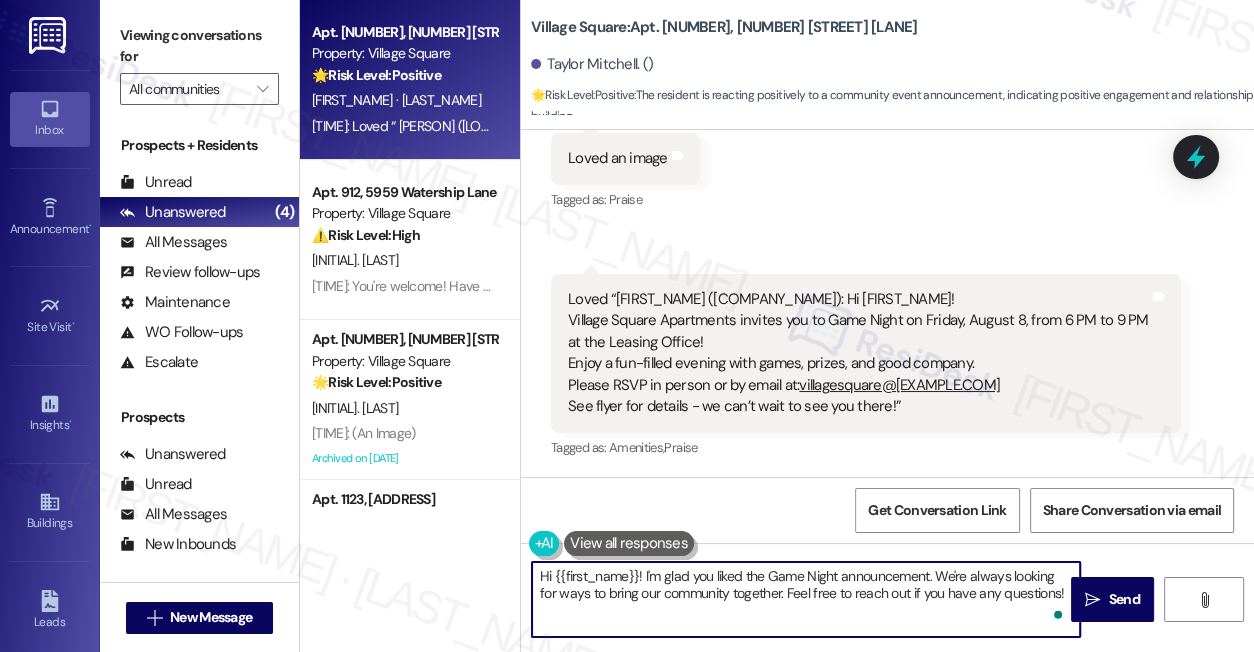 click on "Hi {{first_name}}! I'm glad you liked the Game Night announcement. We're always looking for ways to bring our community together. Feel free to reach out if you have any questions!" at bounding box center [806, 599] 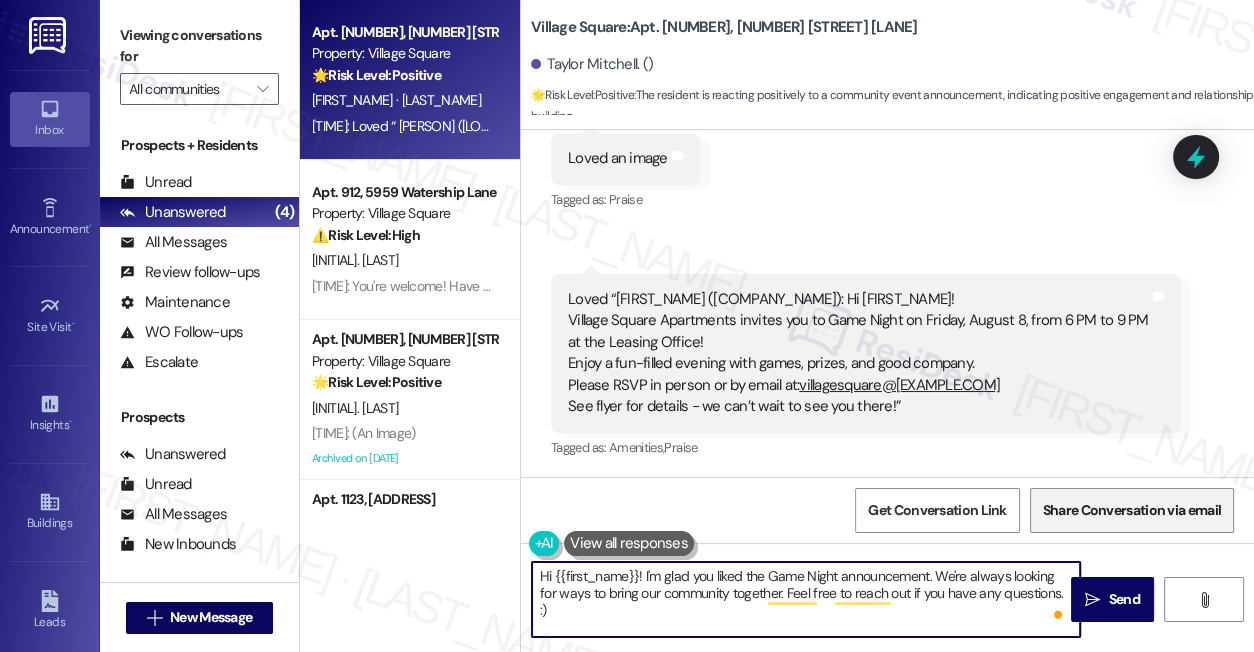 type on "Hi {{first_name}}! I'm glad you liked the Game Night announcement. We're always looking for ways to bring our community together. Feel free to reach out if you have any questions. :)" 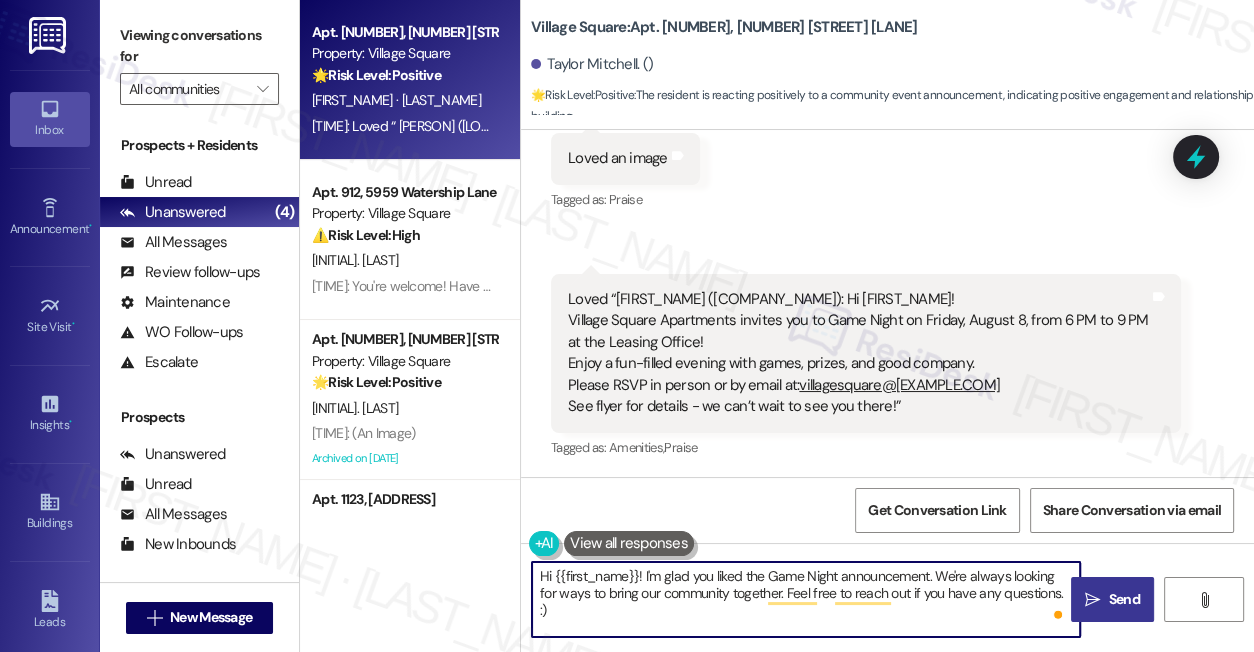 click on "Send" at bounding box center [1123, 599] 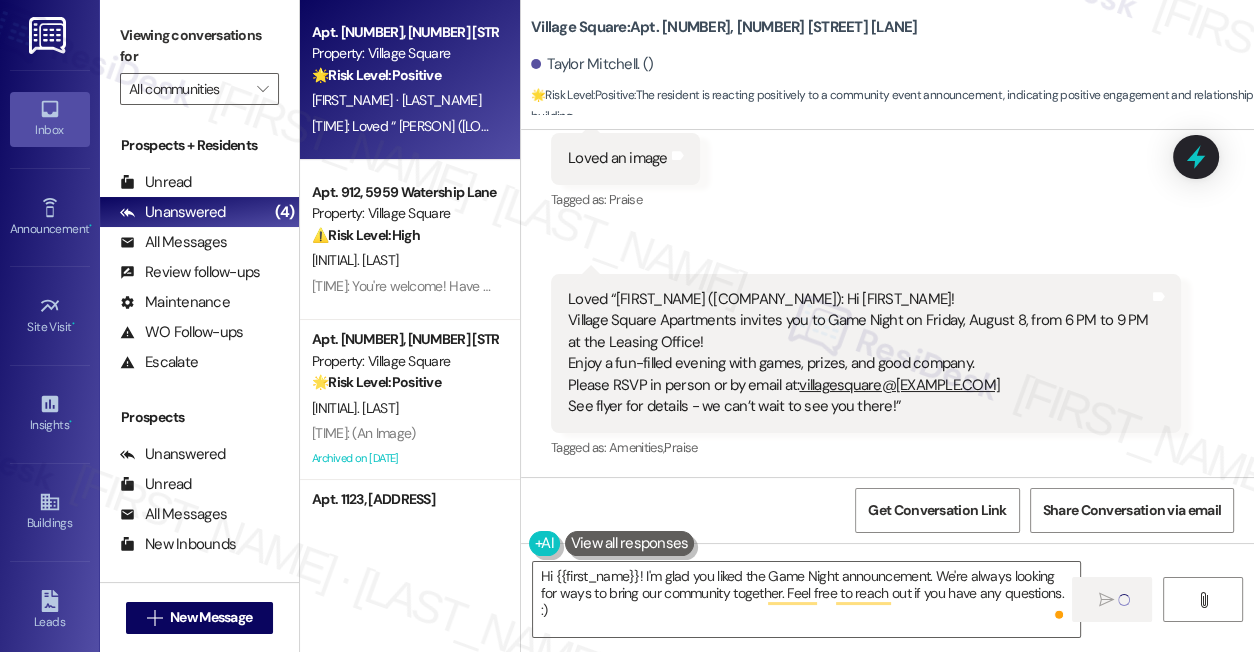 type 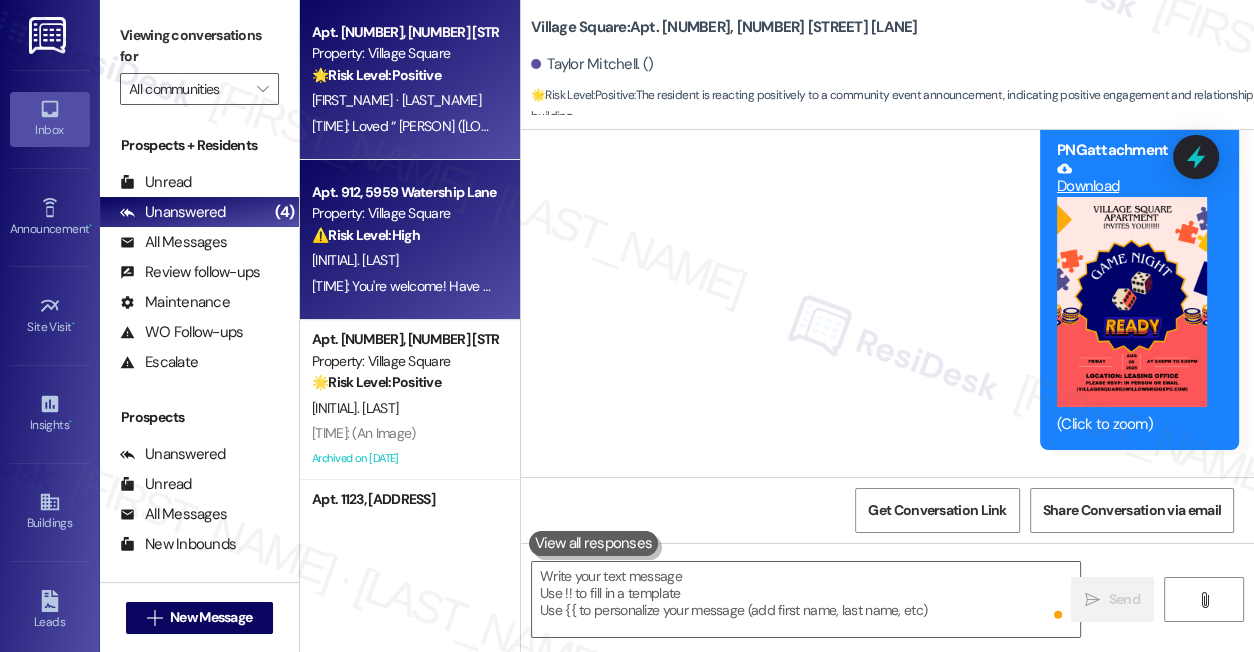 scroll, scrollTop: 8108, scrollLeft: 0, axis: vertical 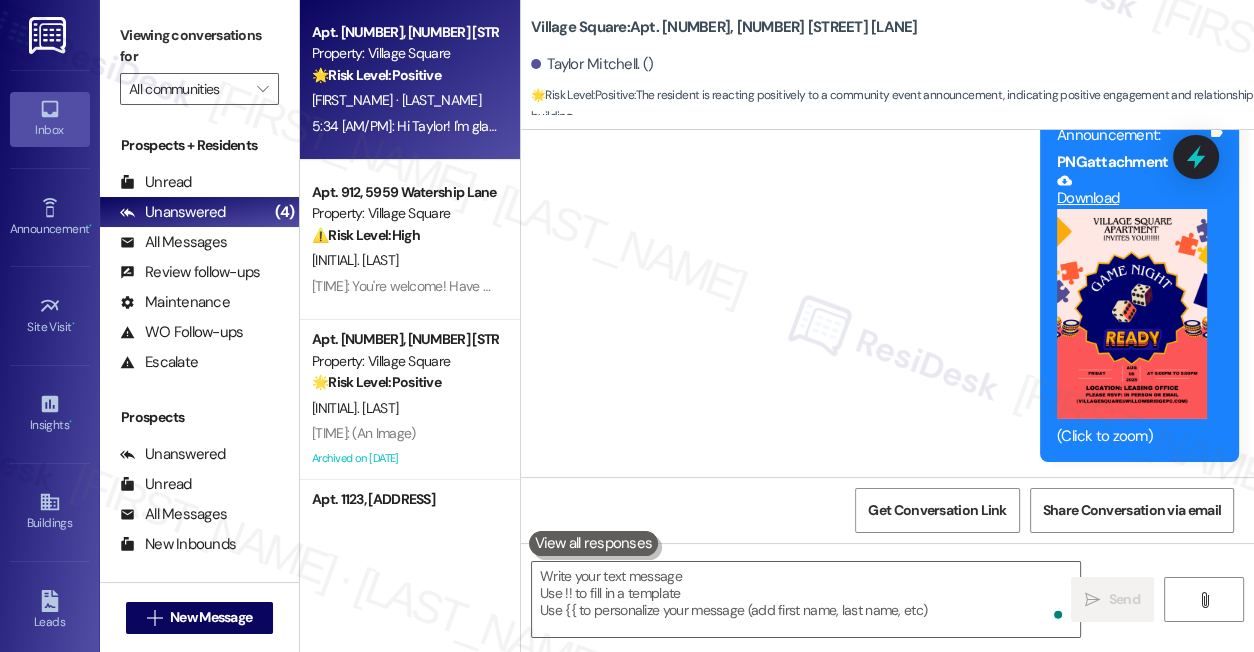 click on "⚠️ Risk Level: High The resident reports that the hallway doors feel unsafe for their children, and maintenance has not yet addressed the issue. The resident went to the office to submit a service request, but was not given a service request number. This indicates a potential safety concern and a breakdown in communication, requiring urgent attention." at bounding box center (404, 235) 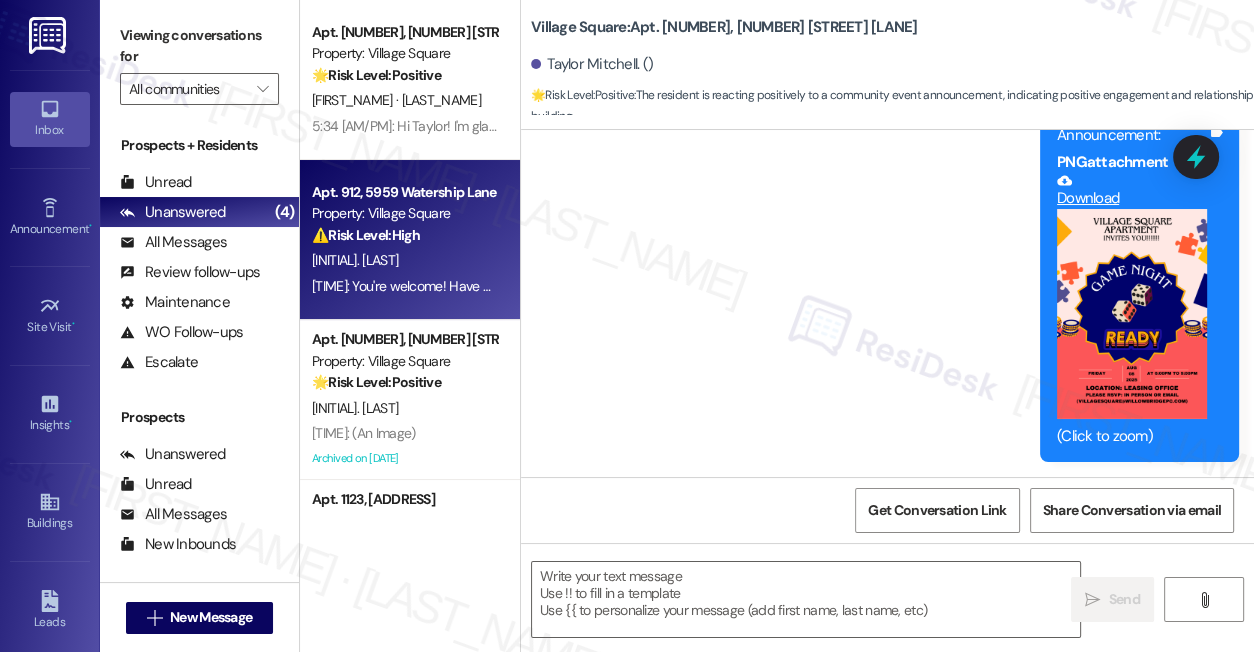 type on "Fetching suggested responses. Please feel free to read through the conversation in the meantime." 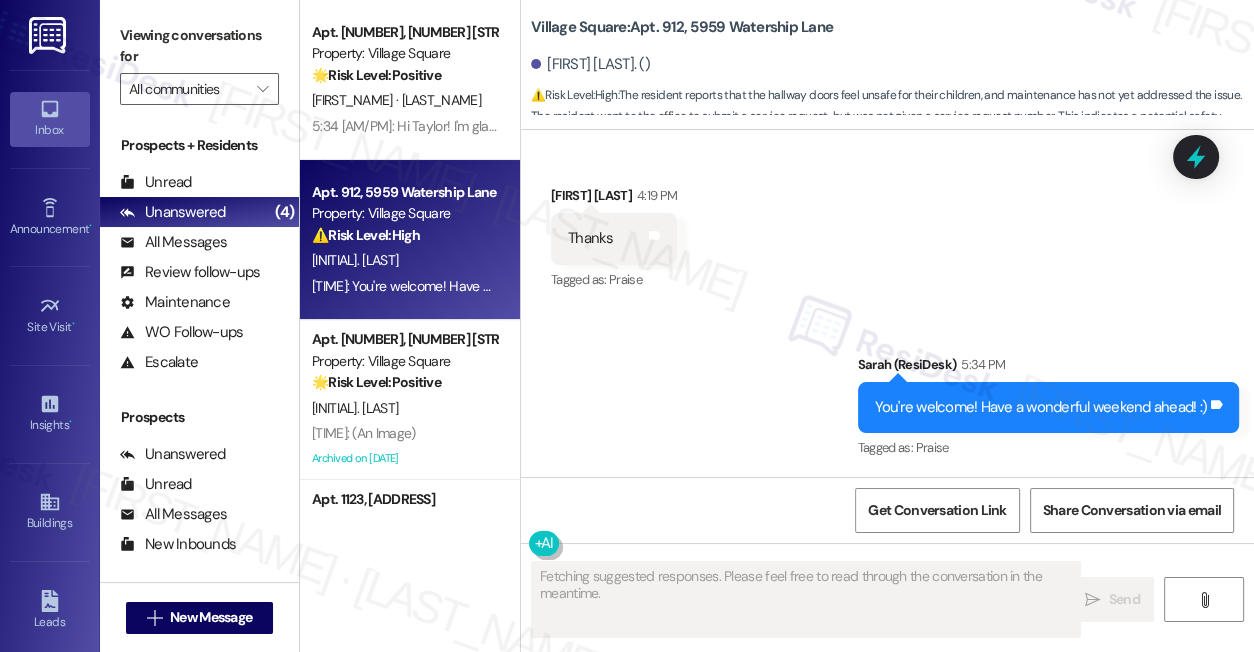 scroll, scrollTop: 1555, scrollLeft: 0, axis: vertical 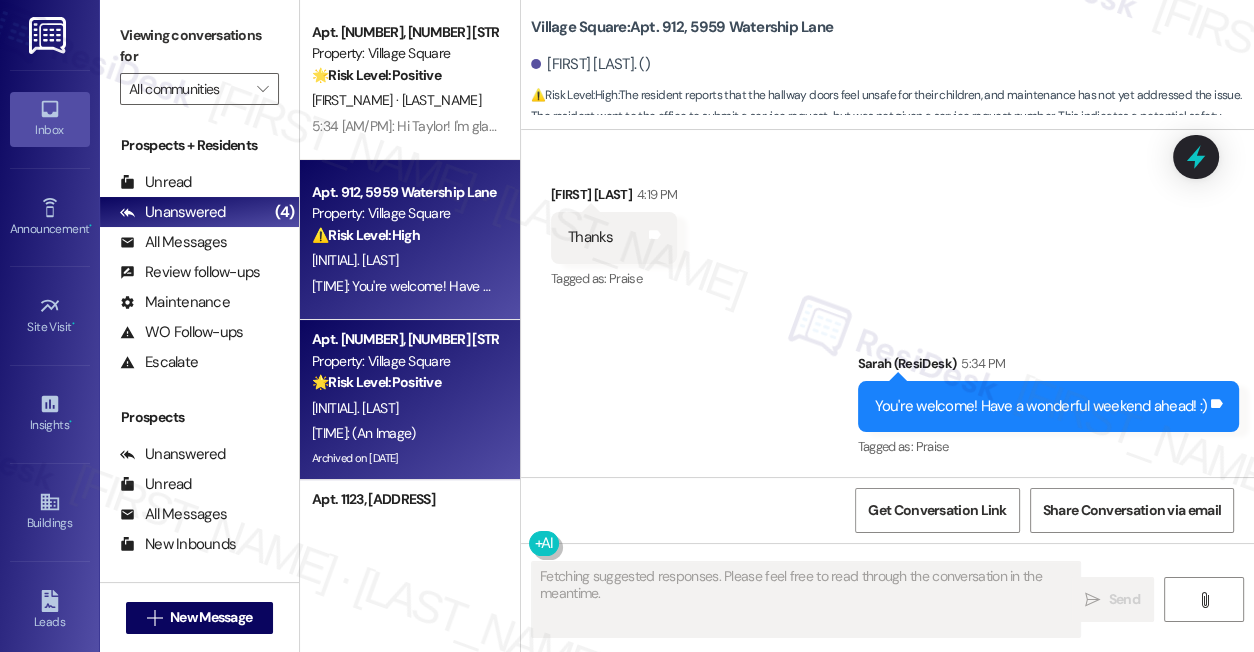 click on "[INITIAL]. [LAST]" at bounding box center (404, 408) 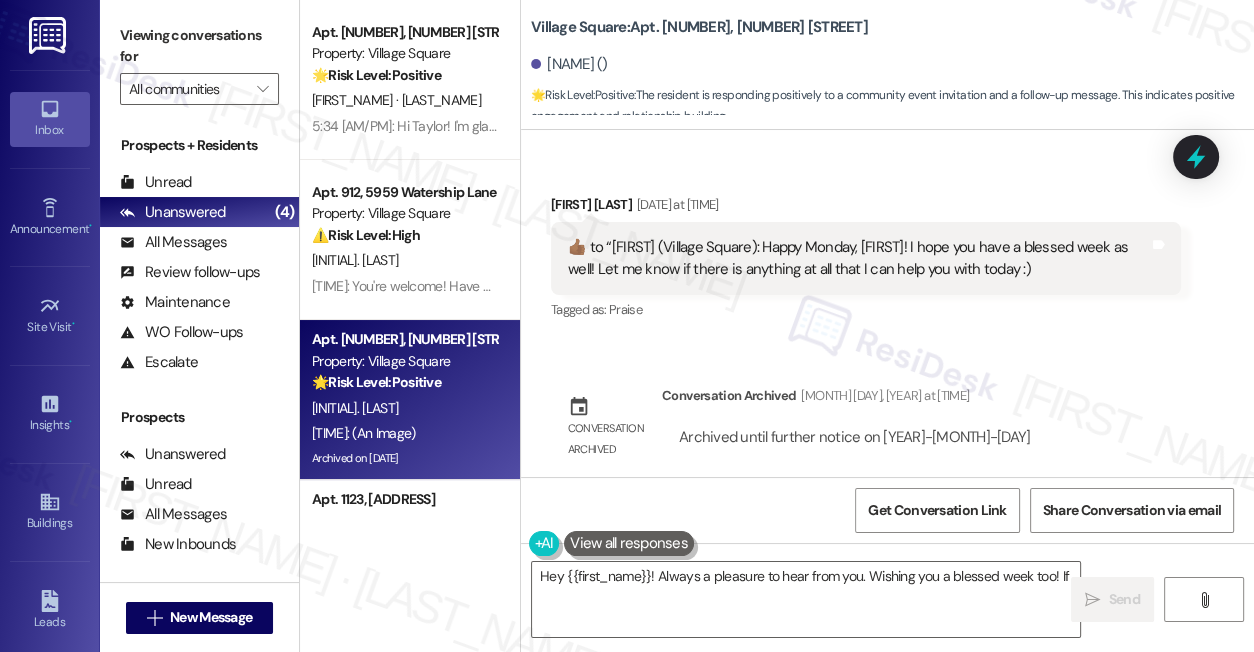 scroll, scrollTop: 27330, scrollLeft: 0, axis: vertical 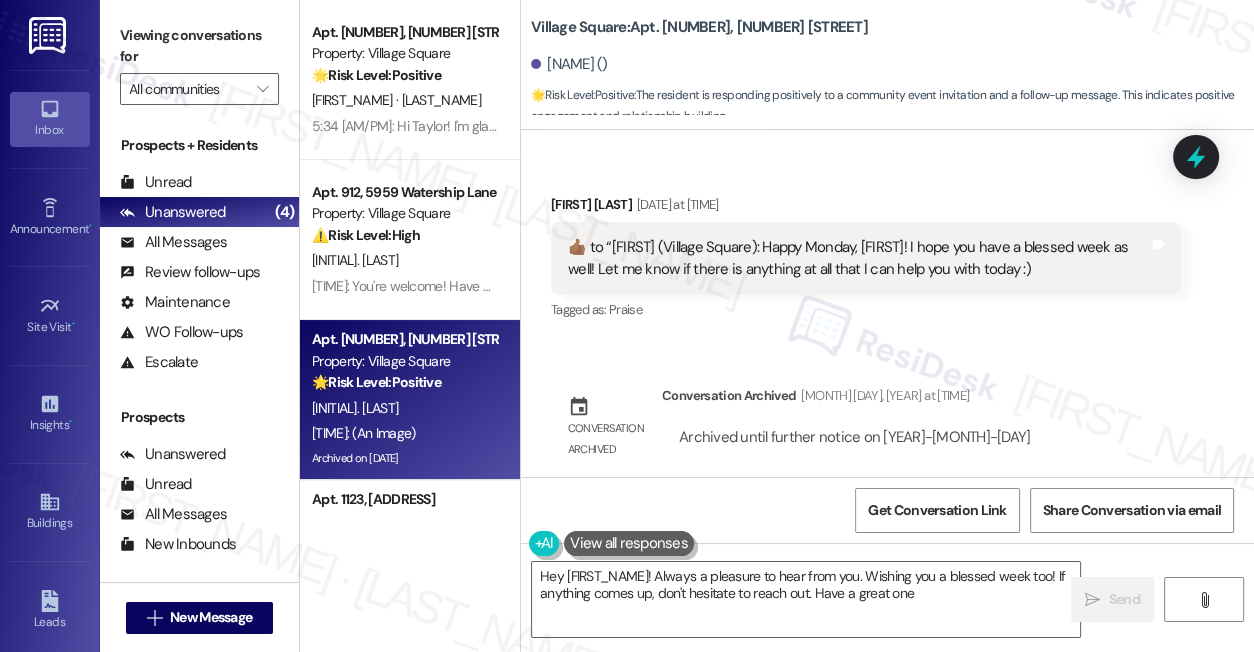 type on "Hey {{first_name}}! Always a pleasure to hear from you. Wishing you a blessed week too! If anything comes up, don't hesitate to reach out. Have a great one!" 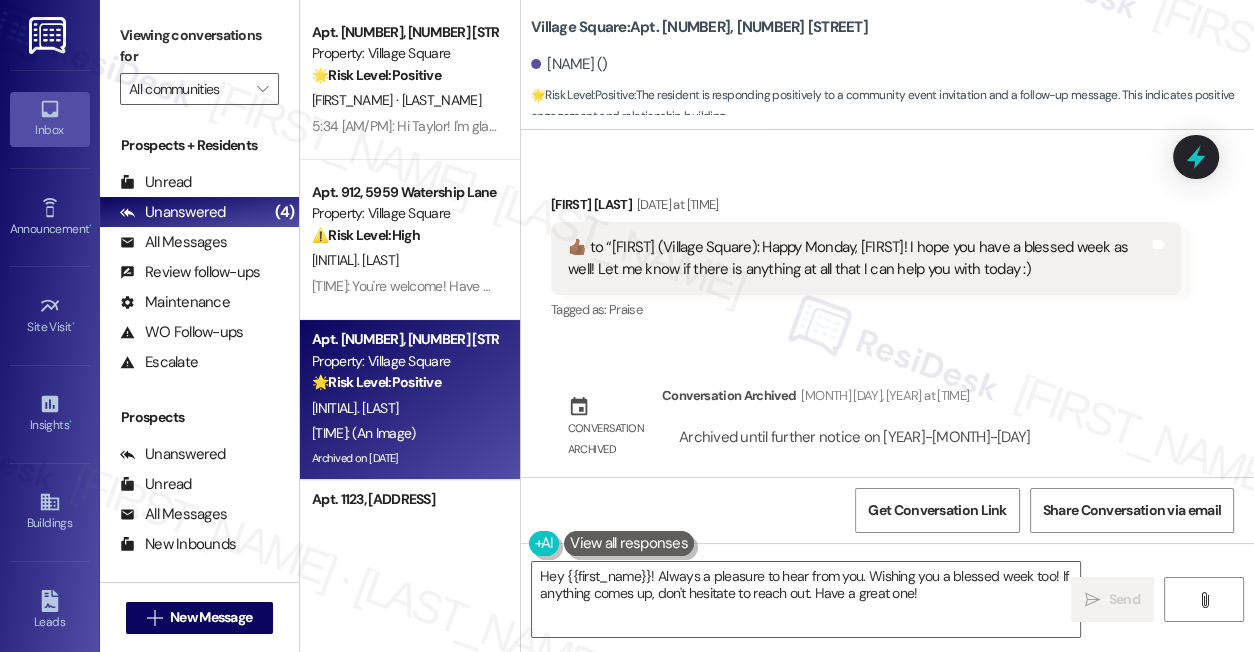 scroll, scrollTop: 27874, scrollLeft: 0, axis: vertical 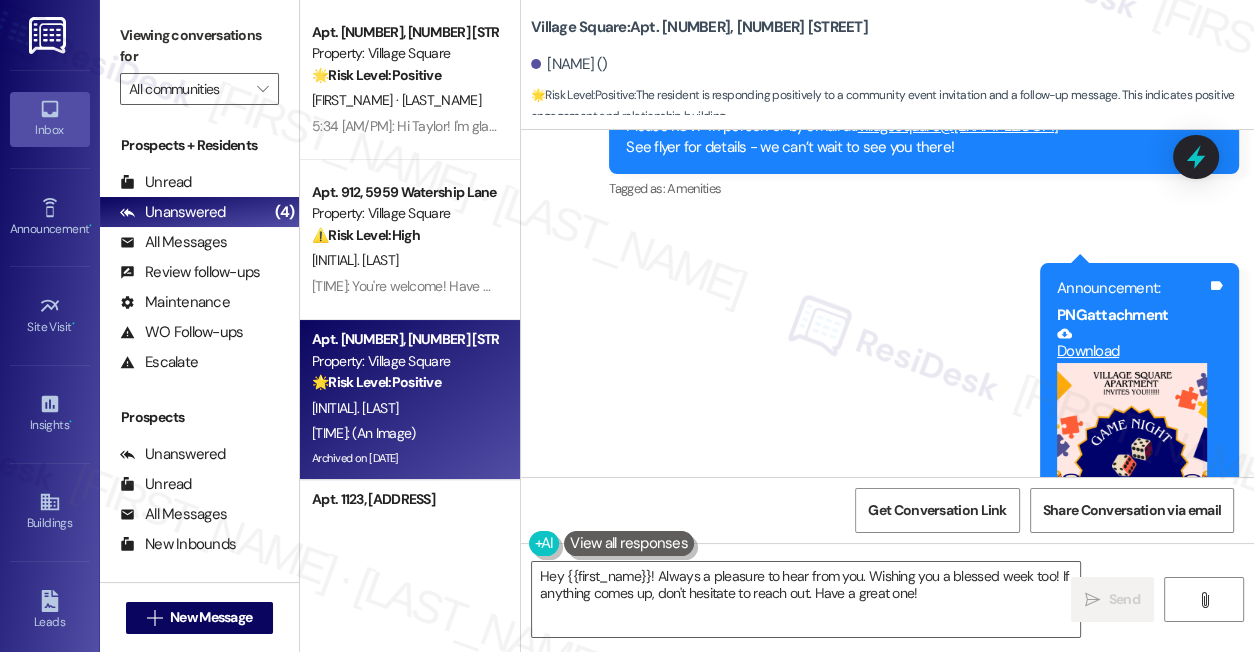 click on "Announcement, sent via SMS [FIRST_NAME]   (ResiDesk) [TIME] Hi [FIRST_NAME]!
Village Square Apartments invites you to Game Night on Friday, August 8, from 6 PM to 9 PM at the Leasing Office!
Enjoy a fun-filled evening with games, prizes, and good company.
Please RSVP in person or by email at:  villagesquare@example.com
See flyer for details - we can’t wait to see you there! Tags and notes Tagged as:   Amenities Click to highlight conversations about Amenities Announcement, sent via SMS [TIME] [FIRST_NAME]   (ResiDesk) [TIME] Announcement:
PNG  attachment   Download   (Click to zoom) Tags and notes" at bounding box center [887, 286] 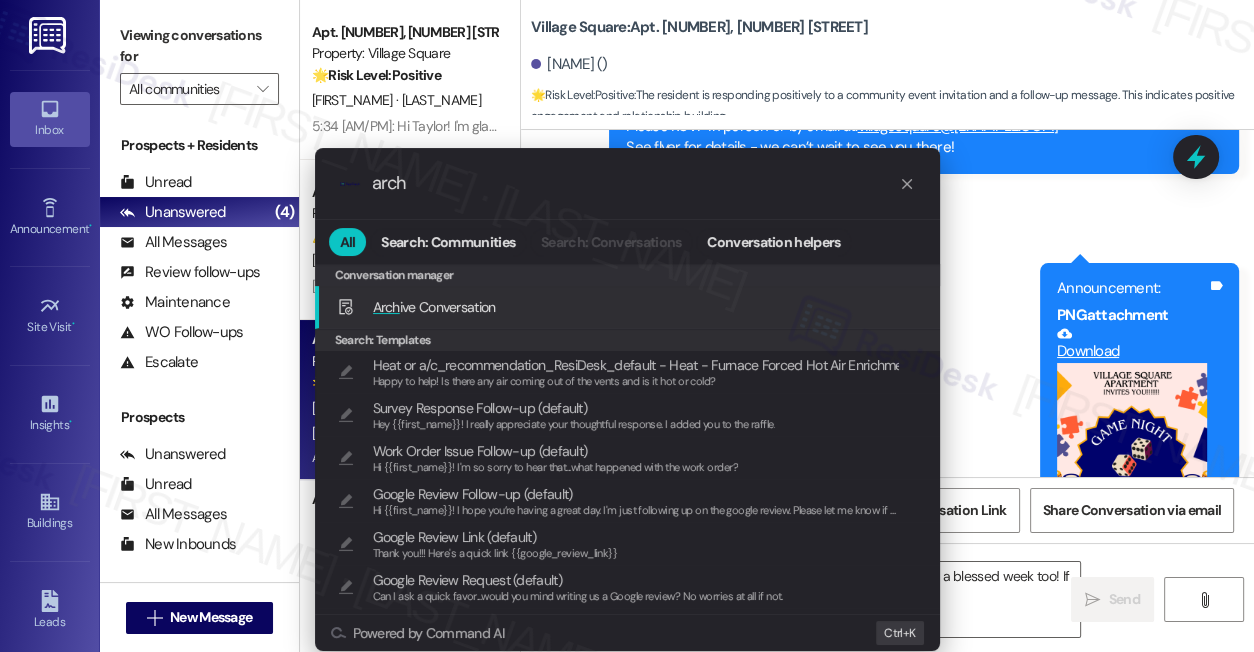 type on "arch" 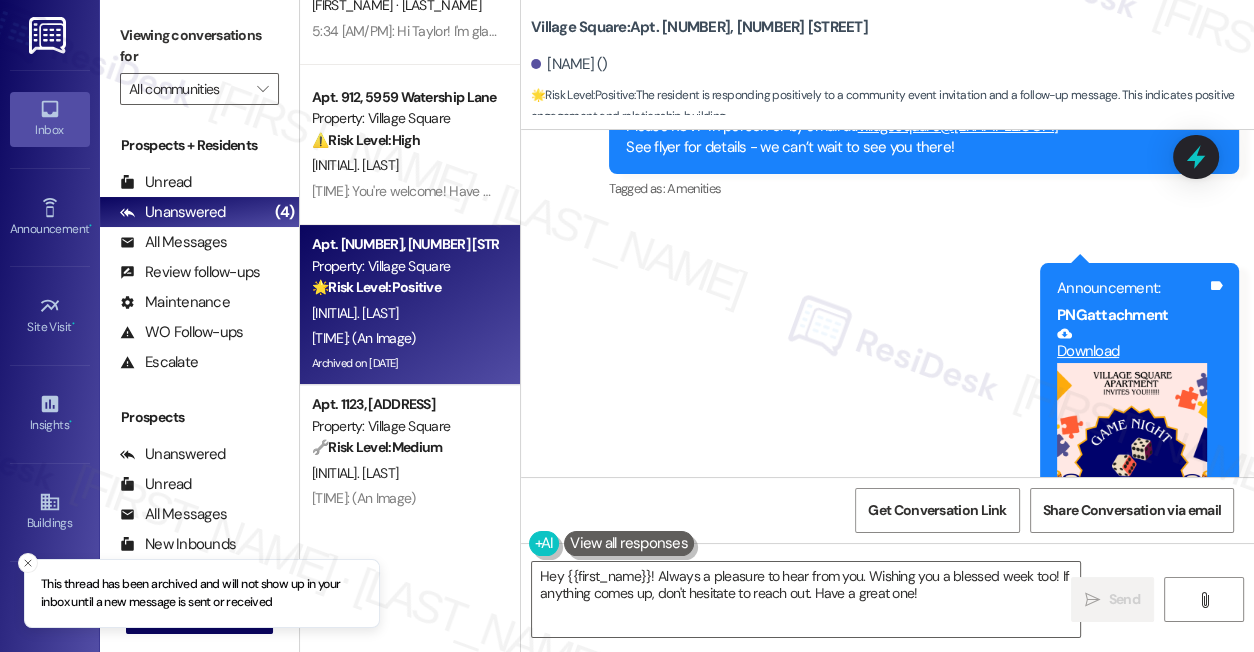 scroll, scrollTop: 130, scrollLeft: 0, axis: vertical 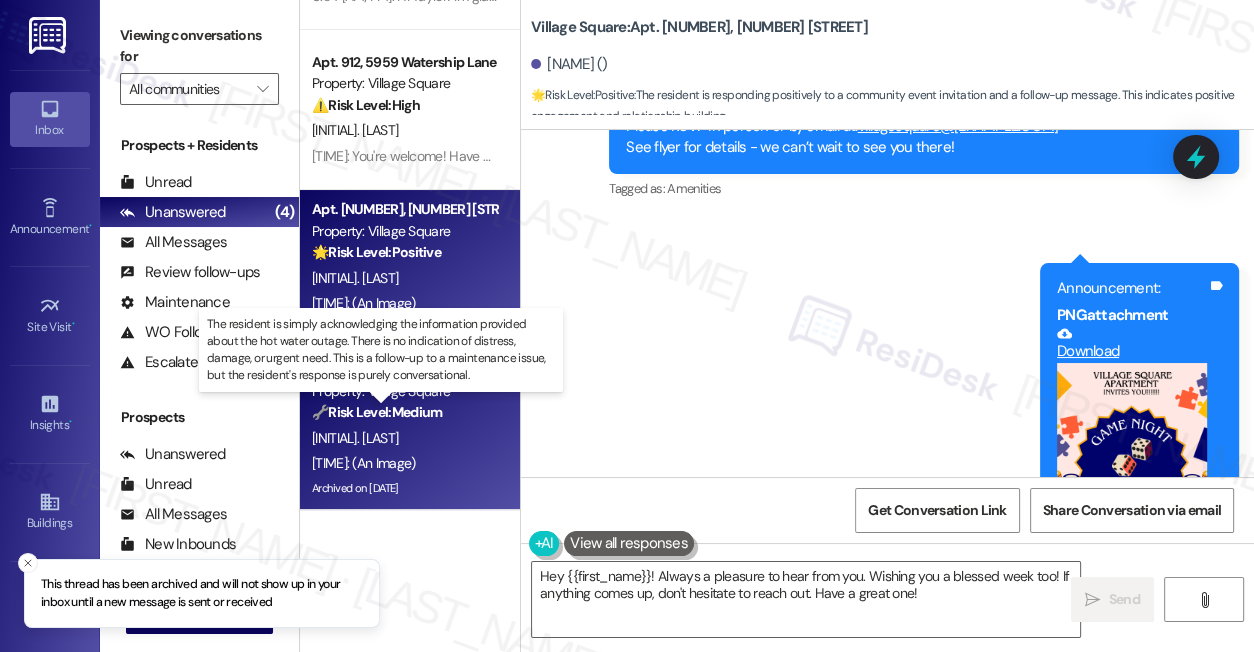 click on "🔧  Risk Level:  Medium" at bounding box center [377, 412] 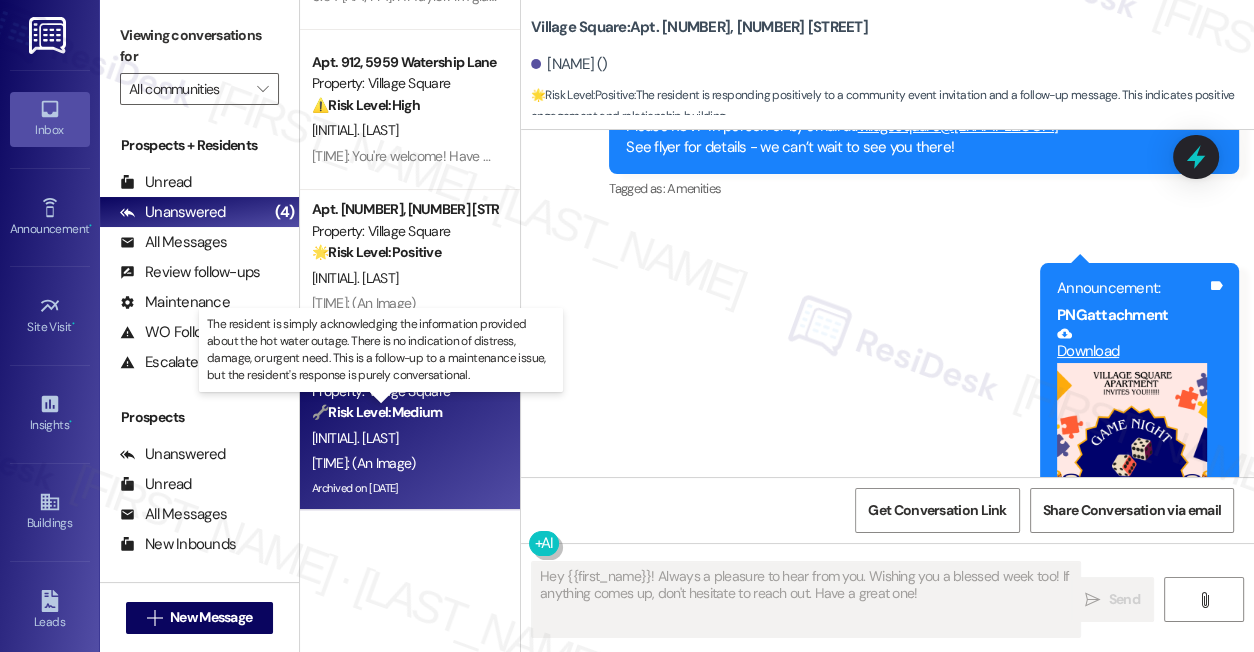 type on "Fetching suggested responses. Please feel free to read through the conversation in the meantime." 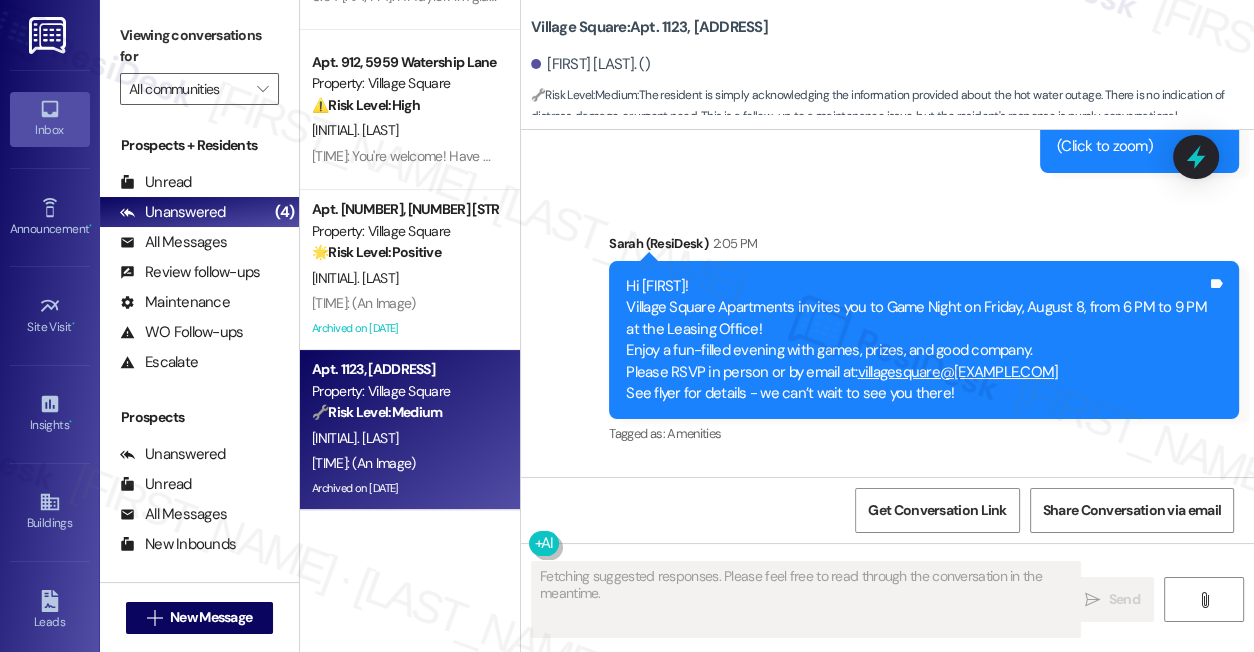 scroll, scrollTop: 31133, scrollLeft: 0, axis: vertical 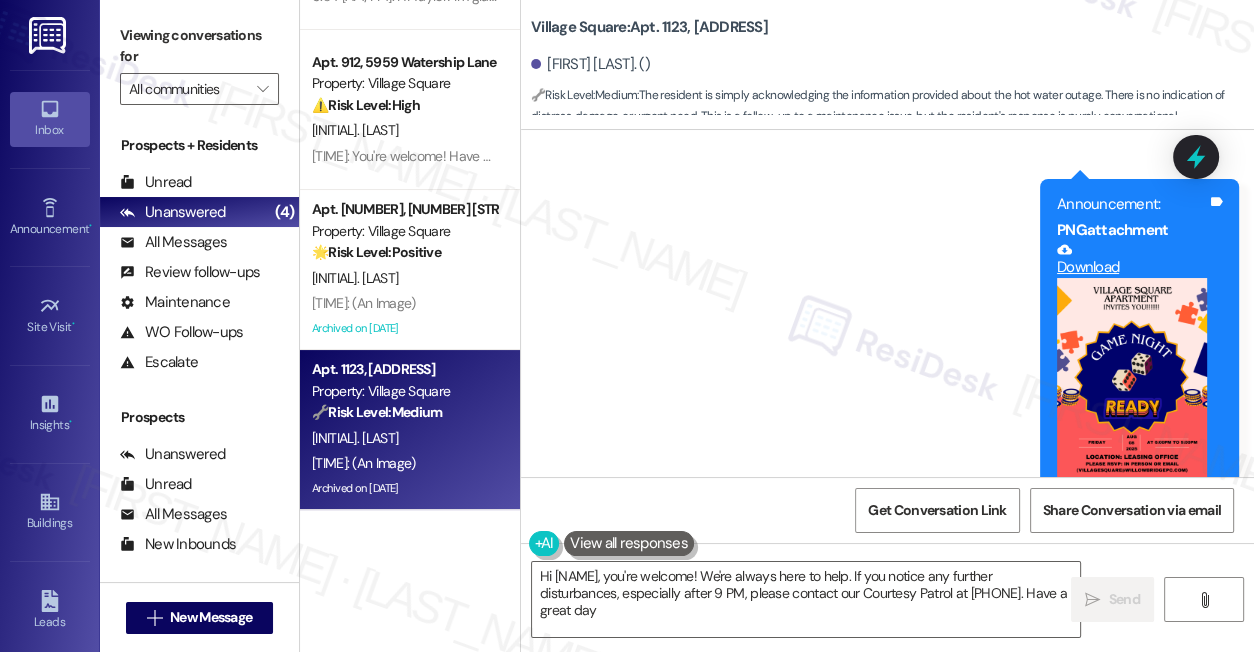 type on "Hi {{first_name}}, you're welcome! We're always here to help. If you notice any further disturbances, especially after [TIME], please contact our Courtesy Patrol at [PHONE]. Have a great day!" 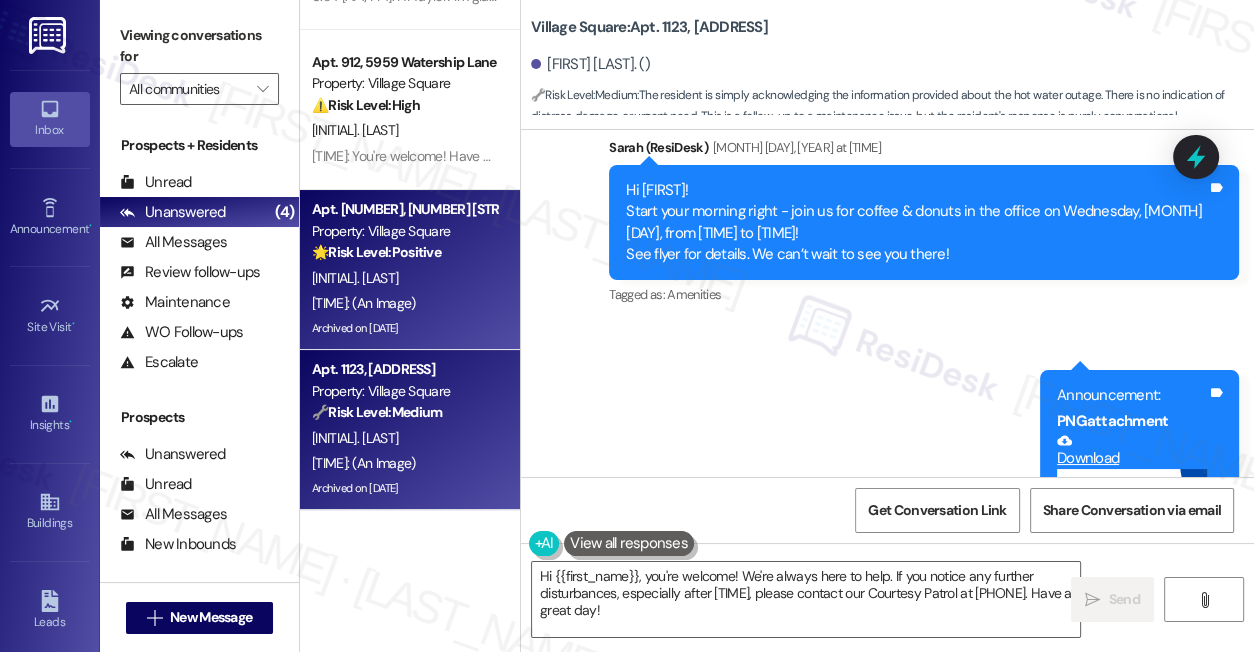 scroll, scrollTop: 30133, scrollLeft: 0, axis: vertical 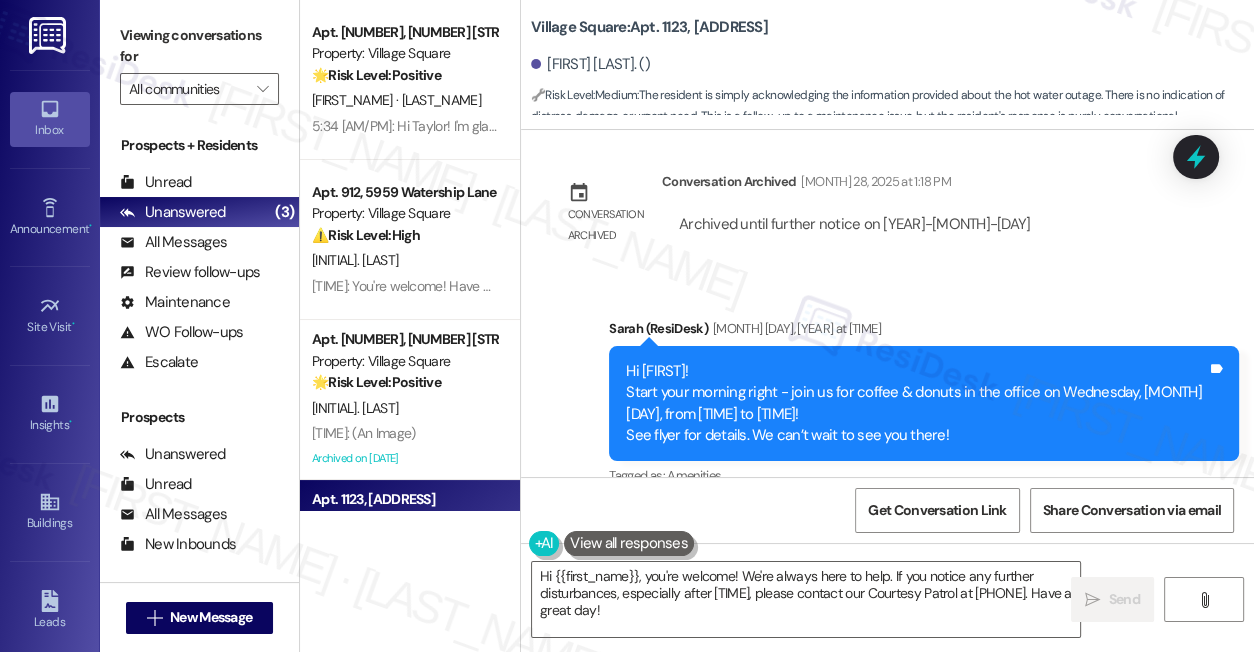 click on "5:34 [AM/PM]: Hi Taylor! I'm glad you liked the Game Night announcement. We're always looking for ways to bring our community together. Feel free to reach out if you have any questions. :)" at bounding box center (855, 126) 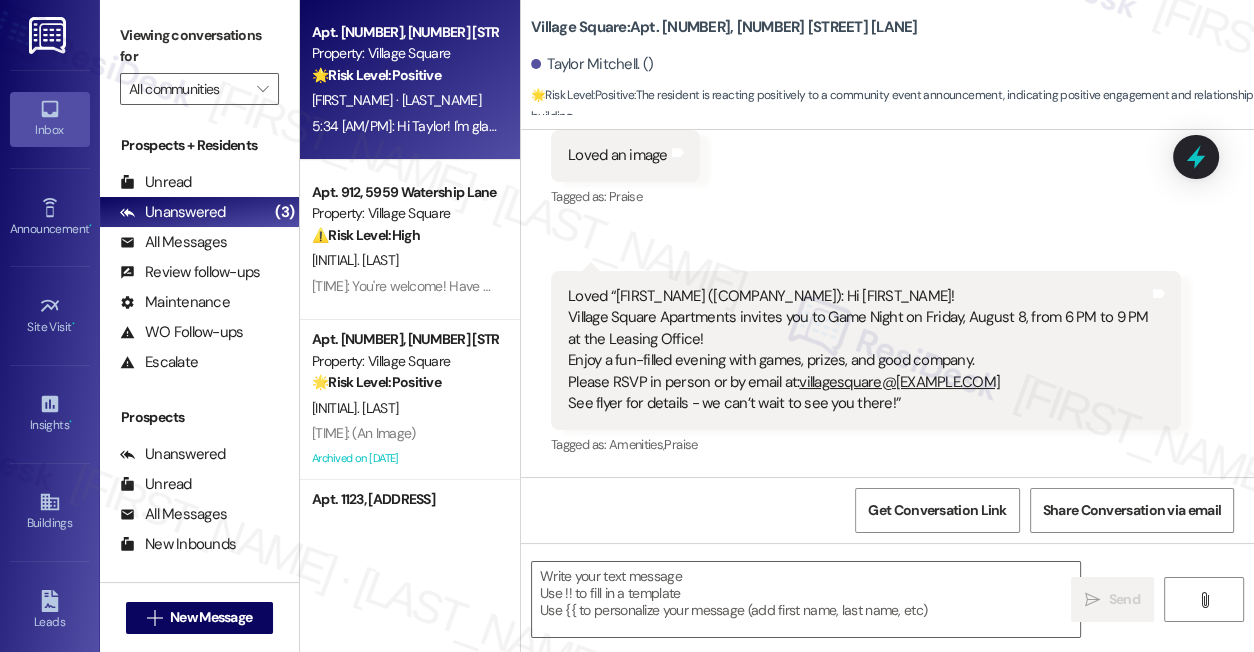 type on "Fetching suggested responses. Please feel free to read through the conversation in the meantime." 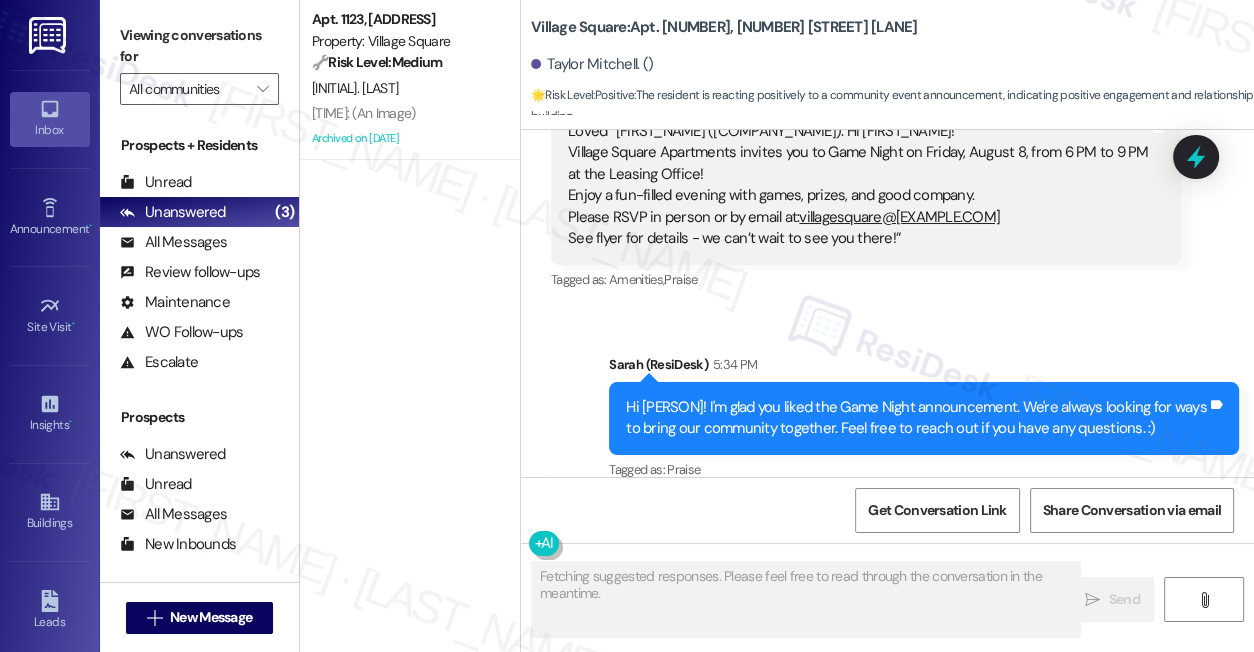 scroll, scrollTop: 8715, scrollLeft: 0, axis: vertical 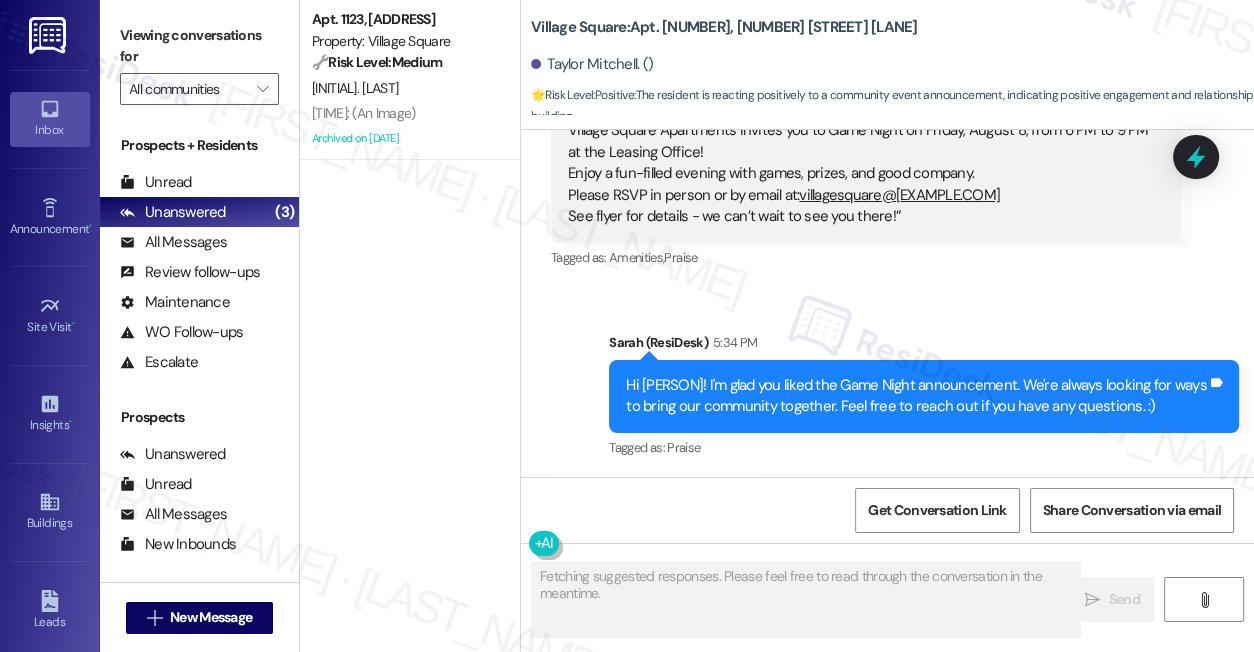 type 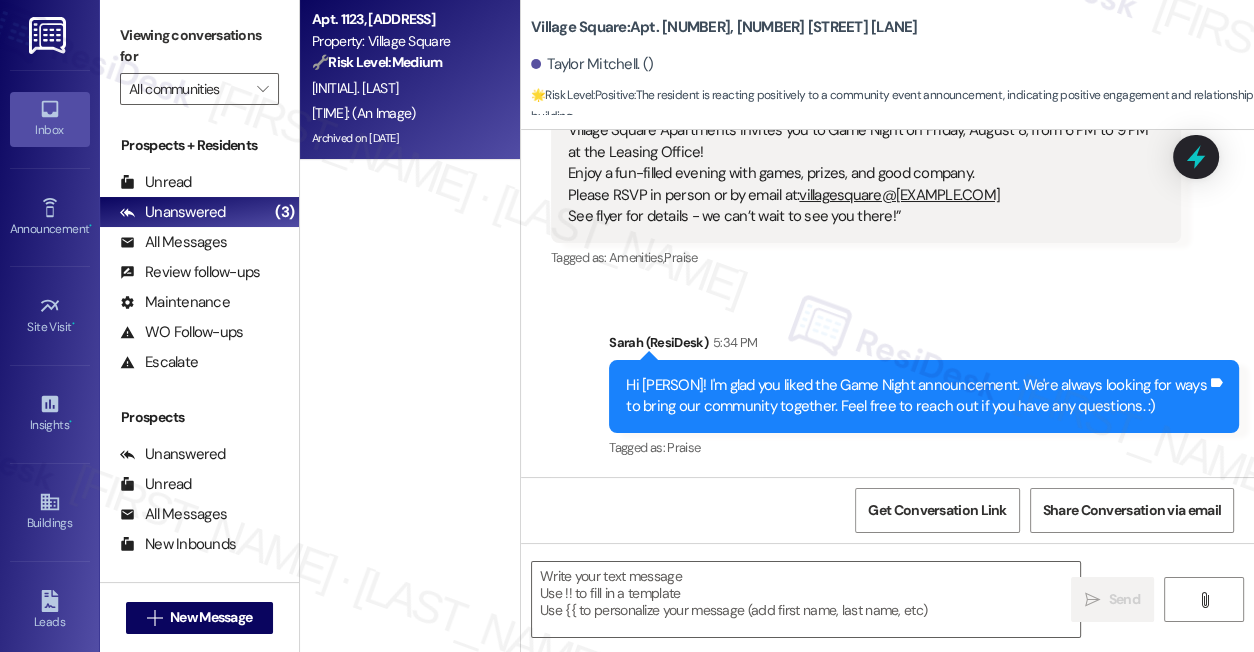 click on "[TIME]: (An Image) [TIME]: (An Image)" at bounding box center [363, 113] 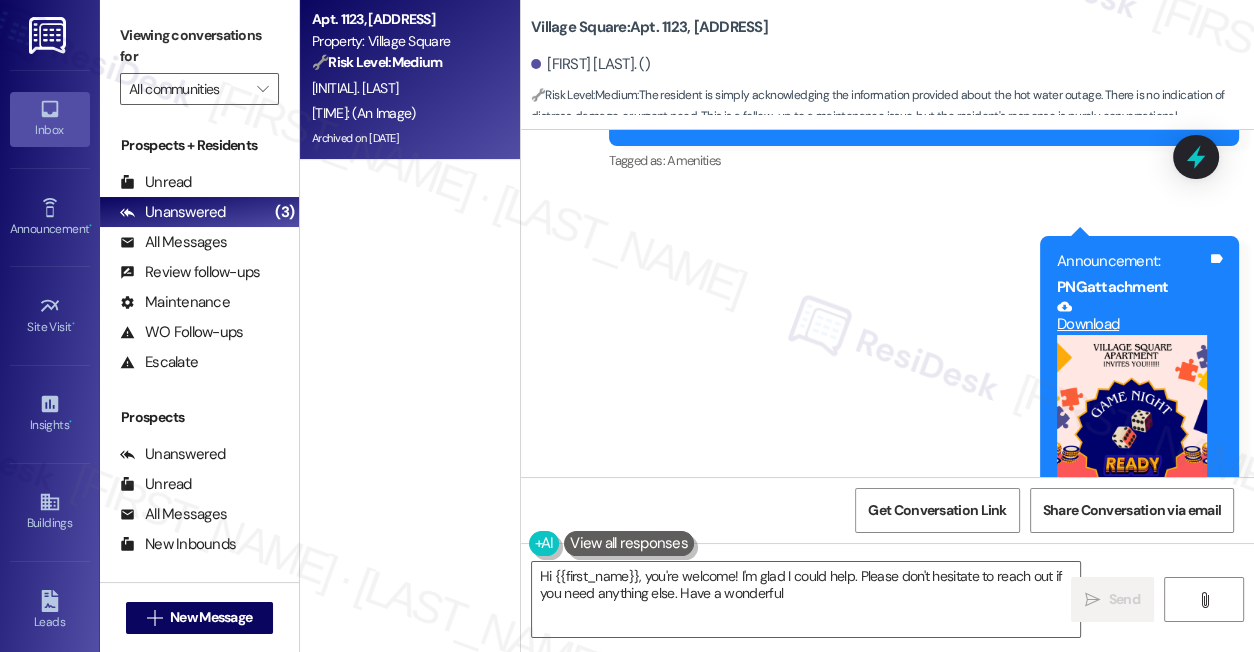scroll, scrollTop: 31133, scrollLeft: 0, axis: vertical 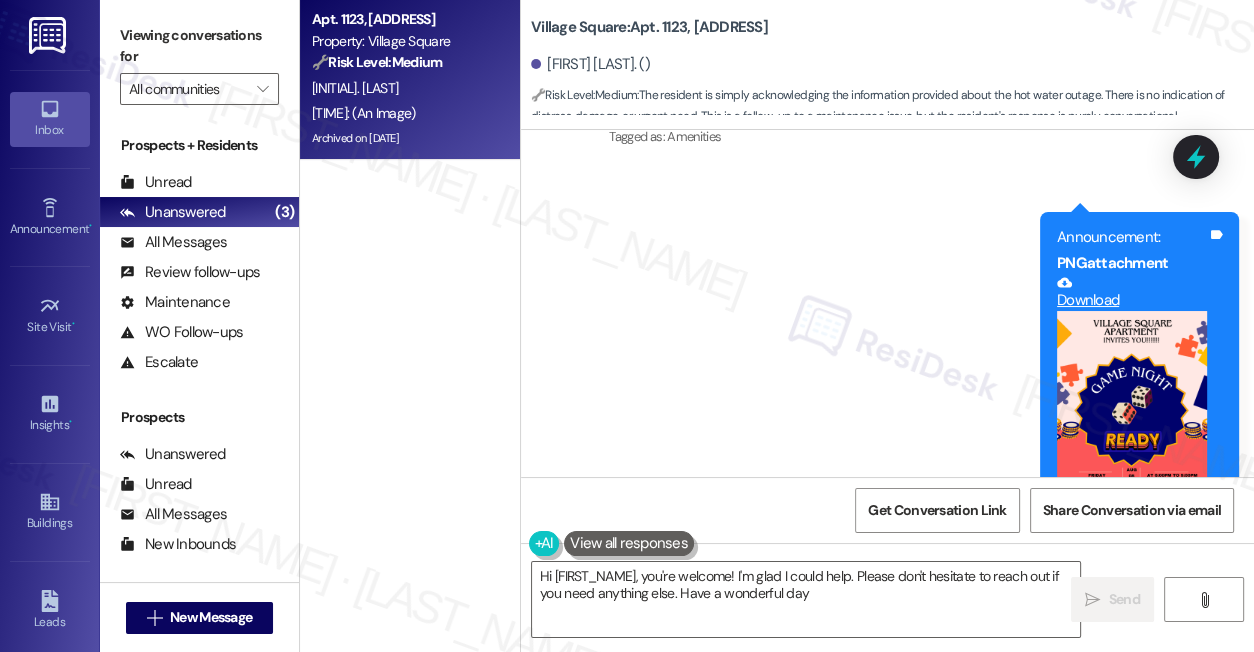 type on "Hi {{first_name}}, you're welcome! I'm glad I could help. Please don't hesitate to reach out if you need anything else. Have a wonderful day!" 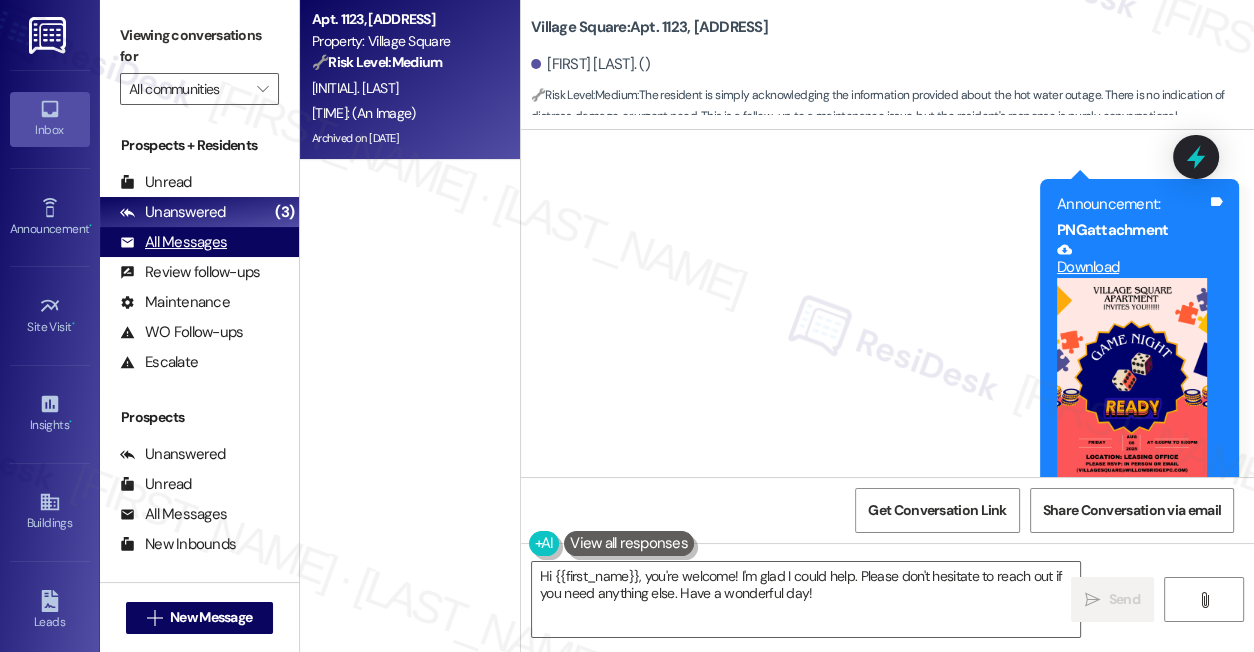 click on "All Messages" at bounding box center (173, 242) 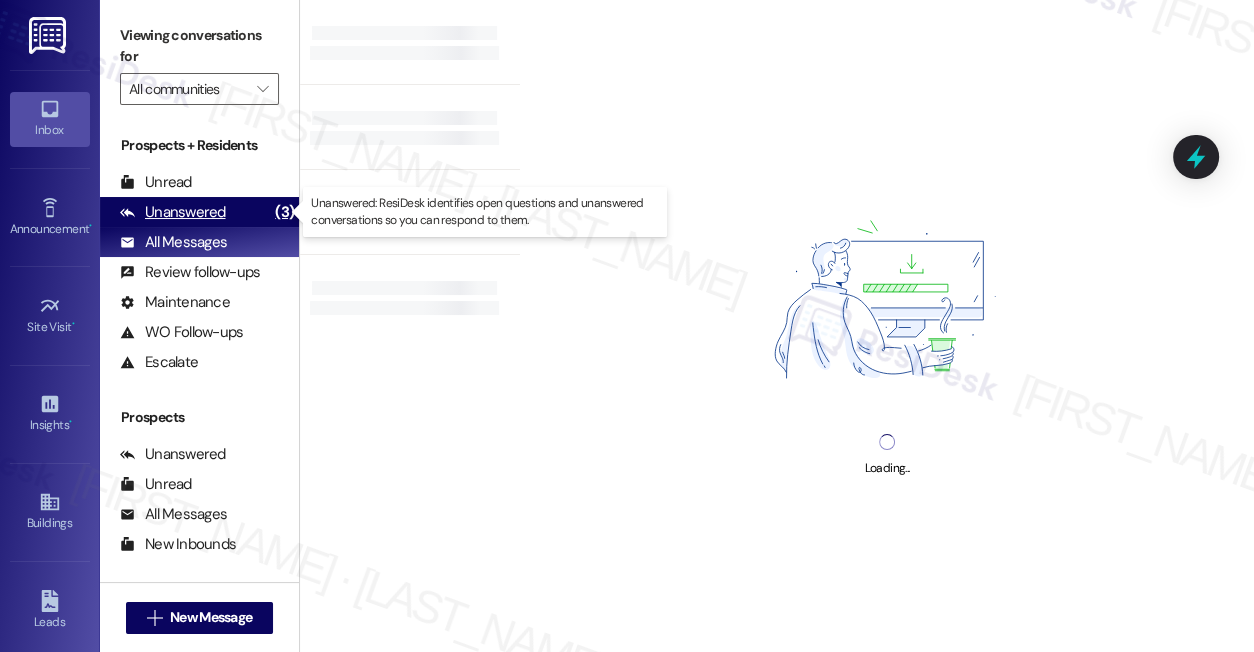 click on "Unanswered" at bounding box center (173, 212) 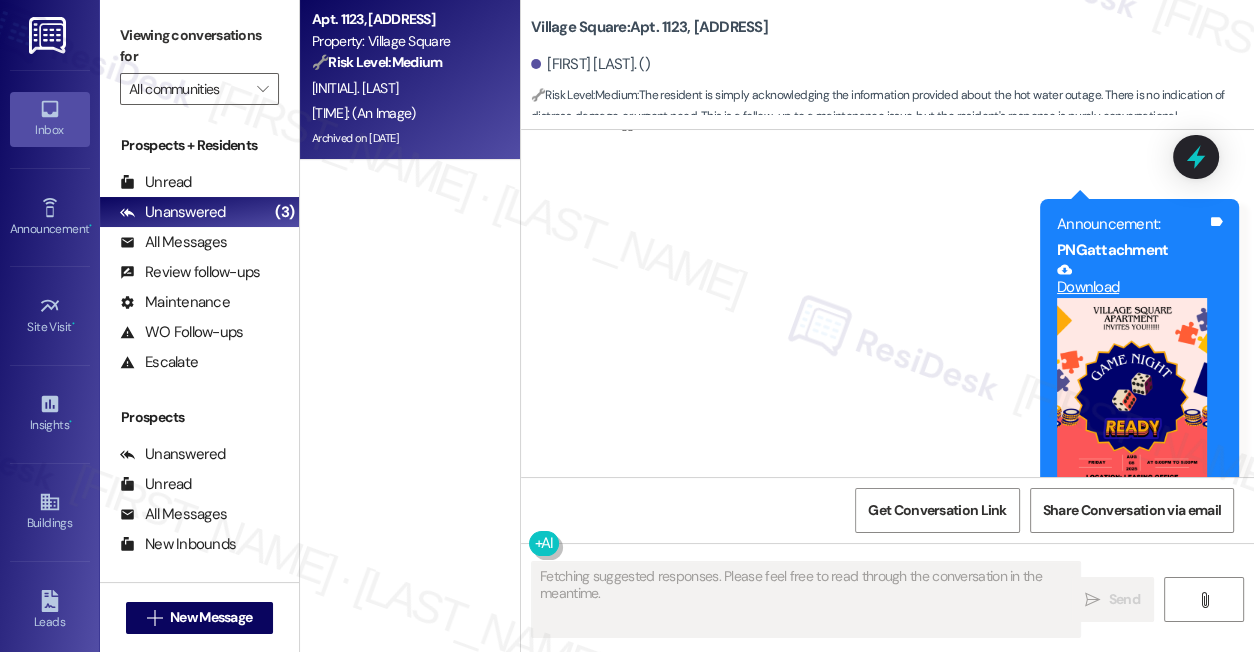 scroll, scrollTop: 31133, scrollLeft: 0, axis: vertical 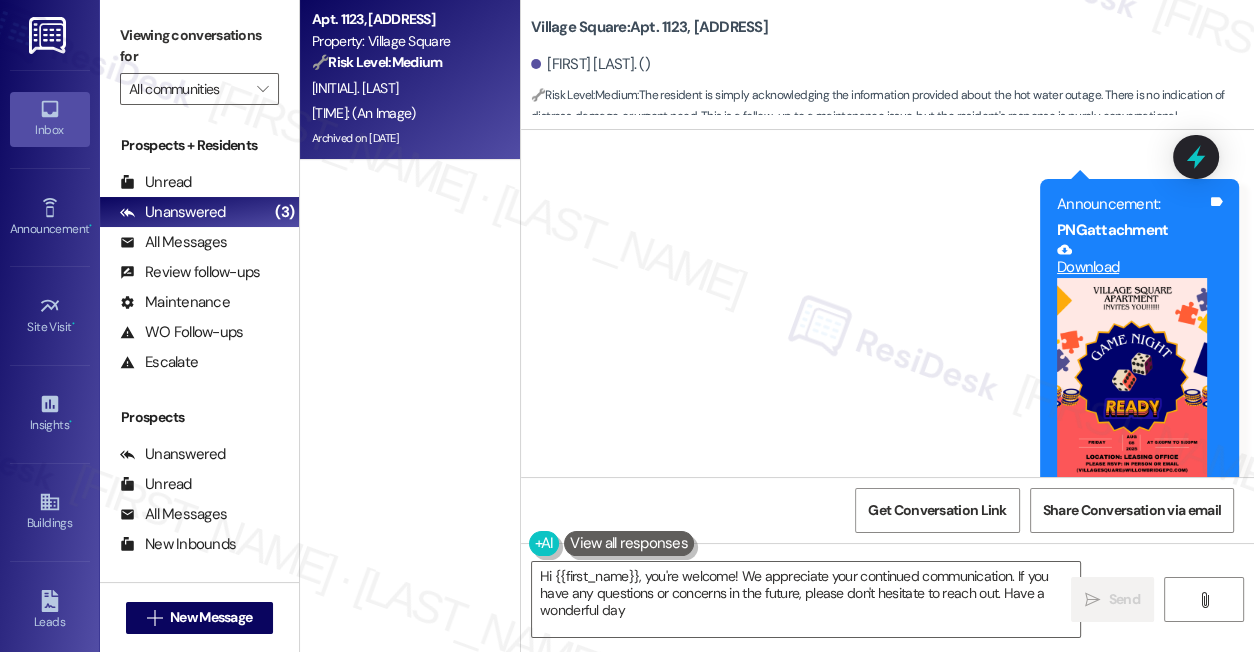 type on "Hi {{first_name}}, you're welcome! We appreciate your continued communication. If you have any questions or concerns in the future, please don't hesitate to reach out. Have a wonderful day!" 